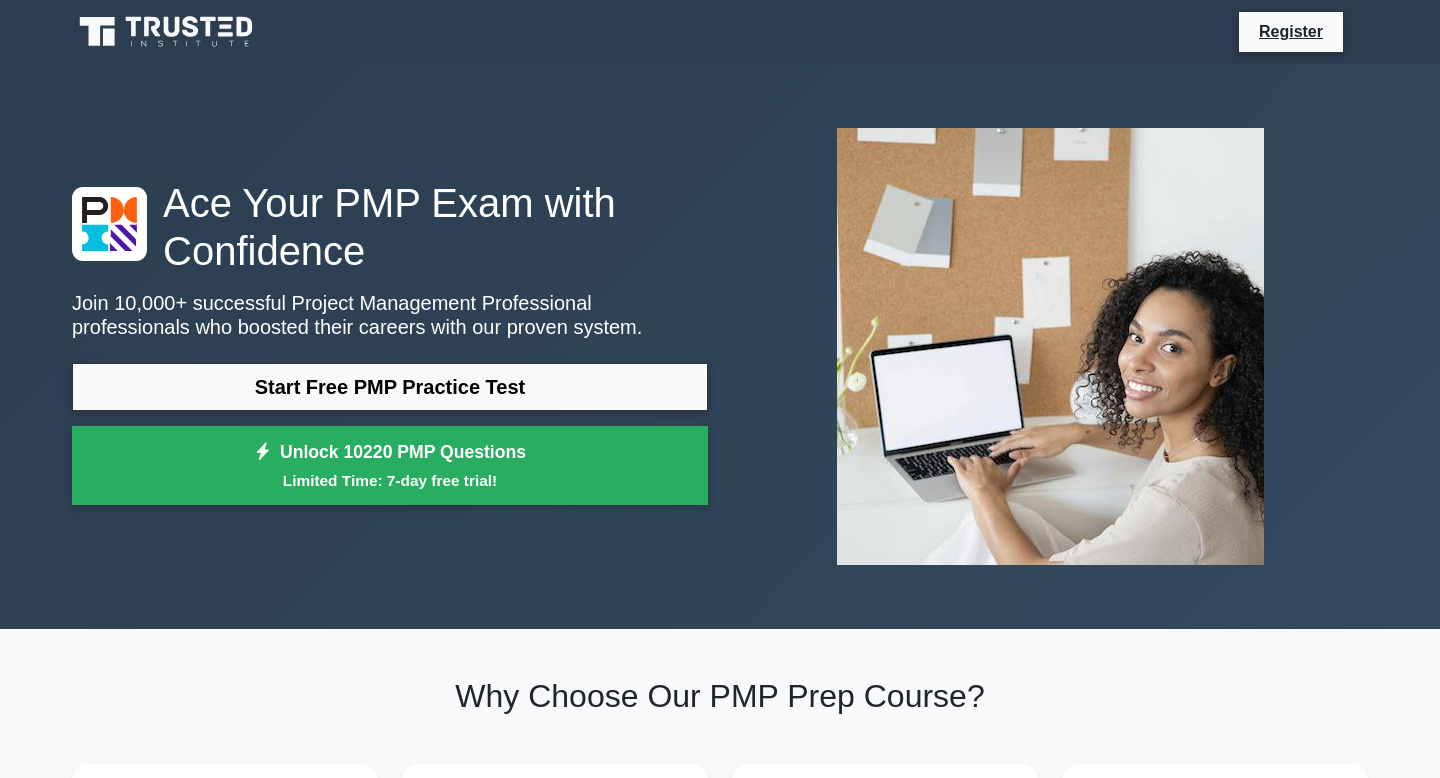 scroll, scrollTop: 0, scrollLeft: 0, axis: both 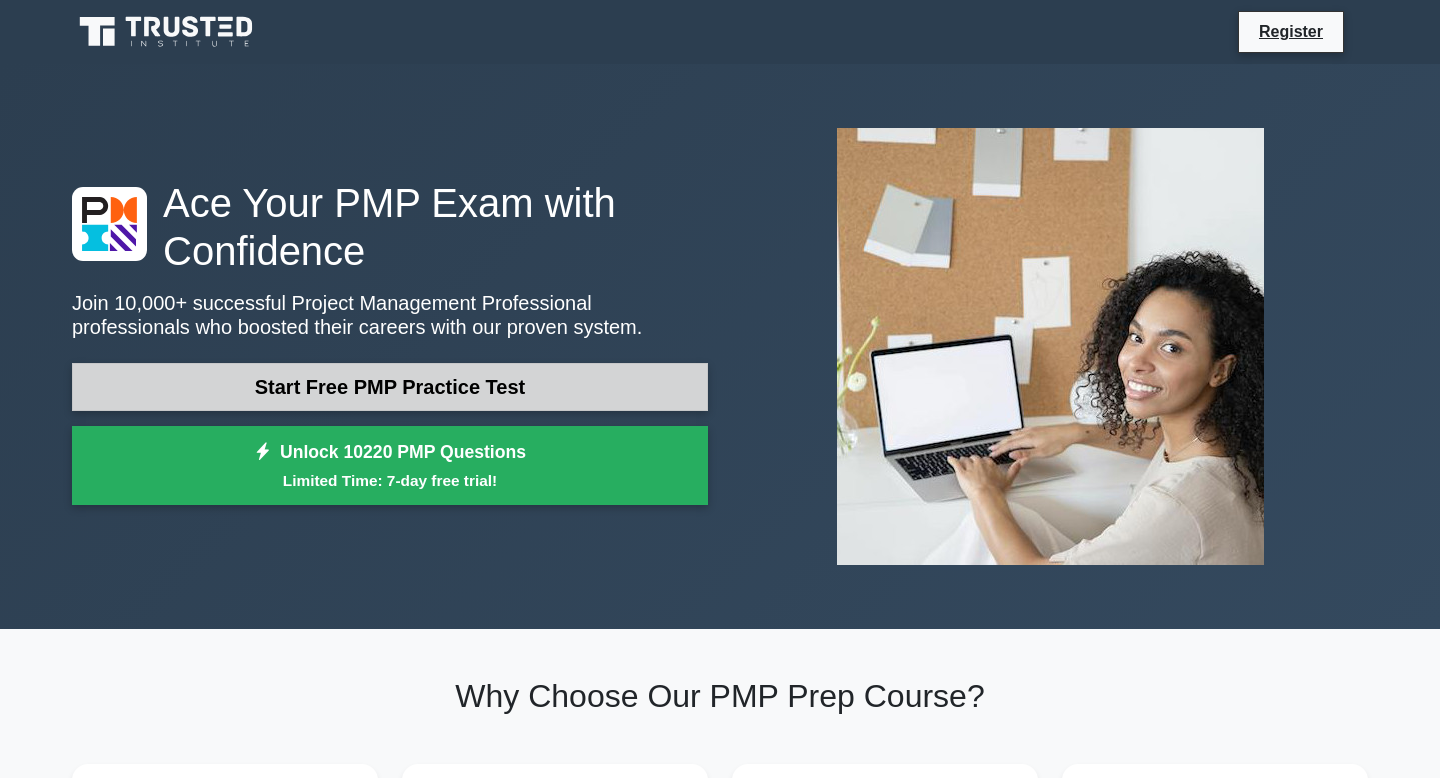 click on "Start Free PMP Practice Test" at bounding box center (390, 387) 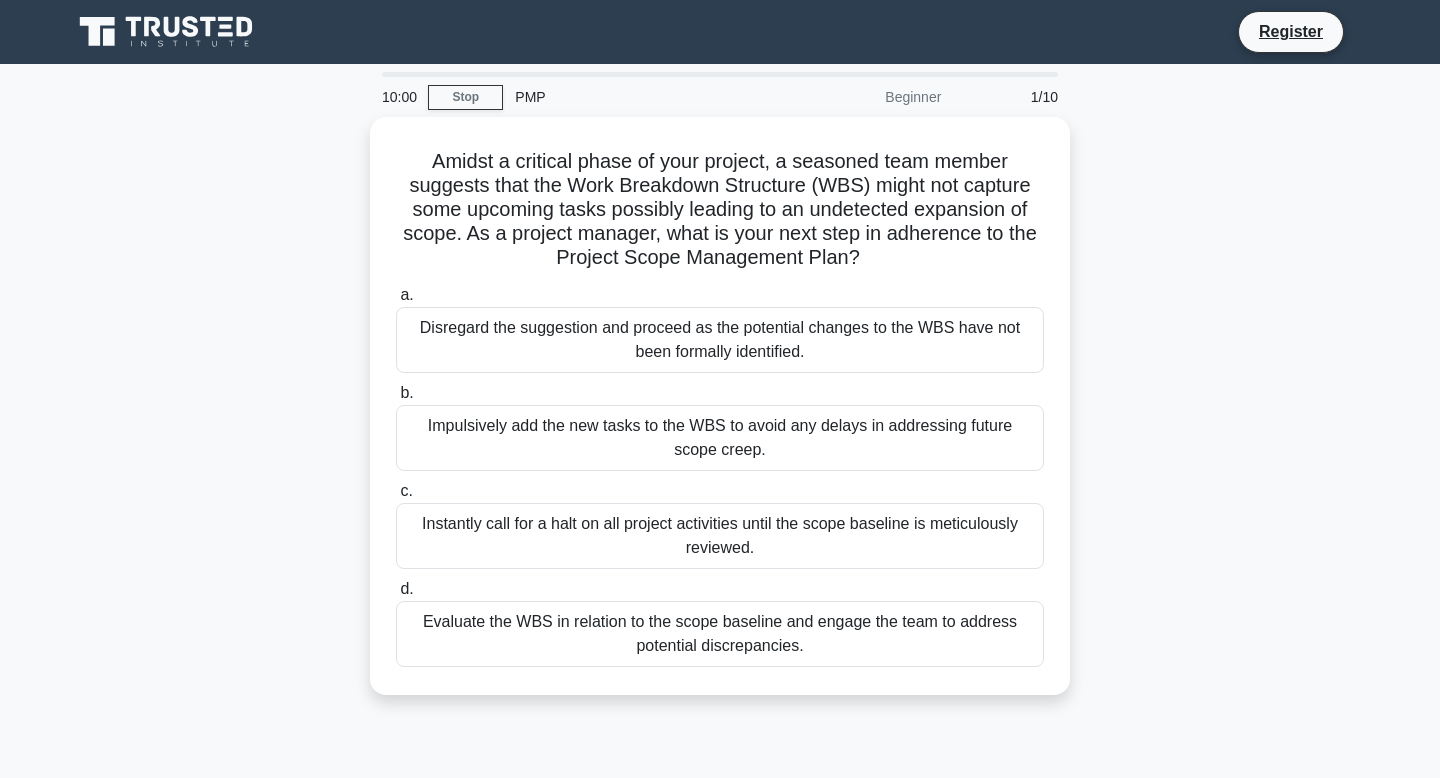 scroll, scrollTop: 0, scrollLeft: 0, axis: both 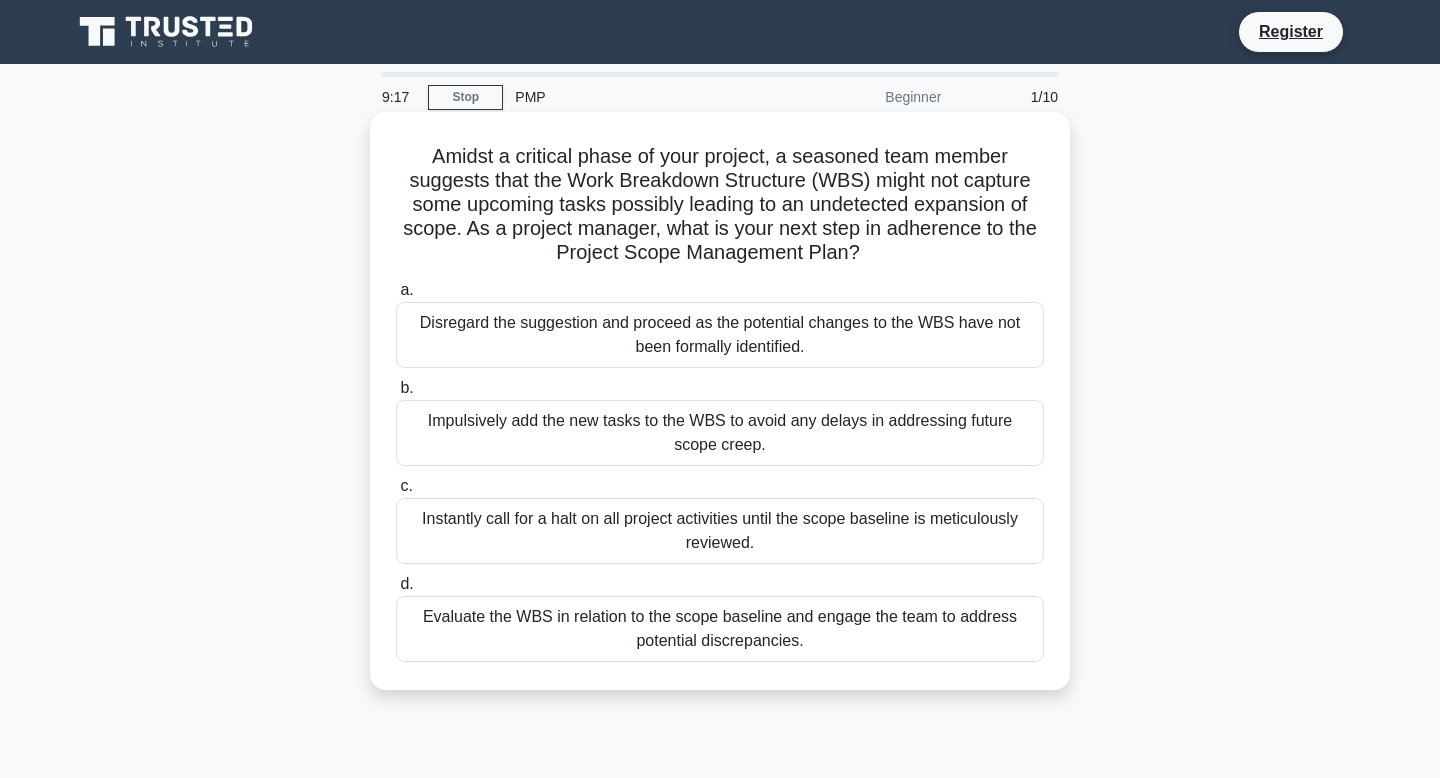 click on "Evaluate the WBS in relation to the scope baseline and engage the team to address potential discrepancies." at bounding box center (720, 629) 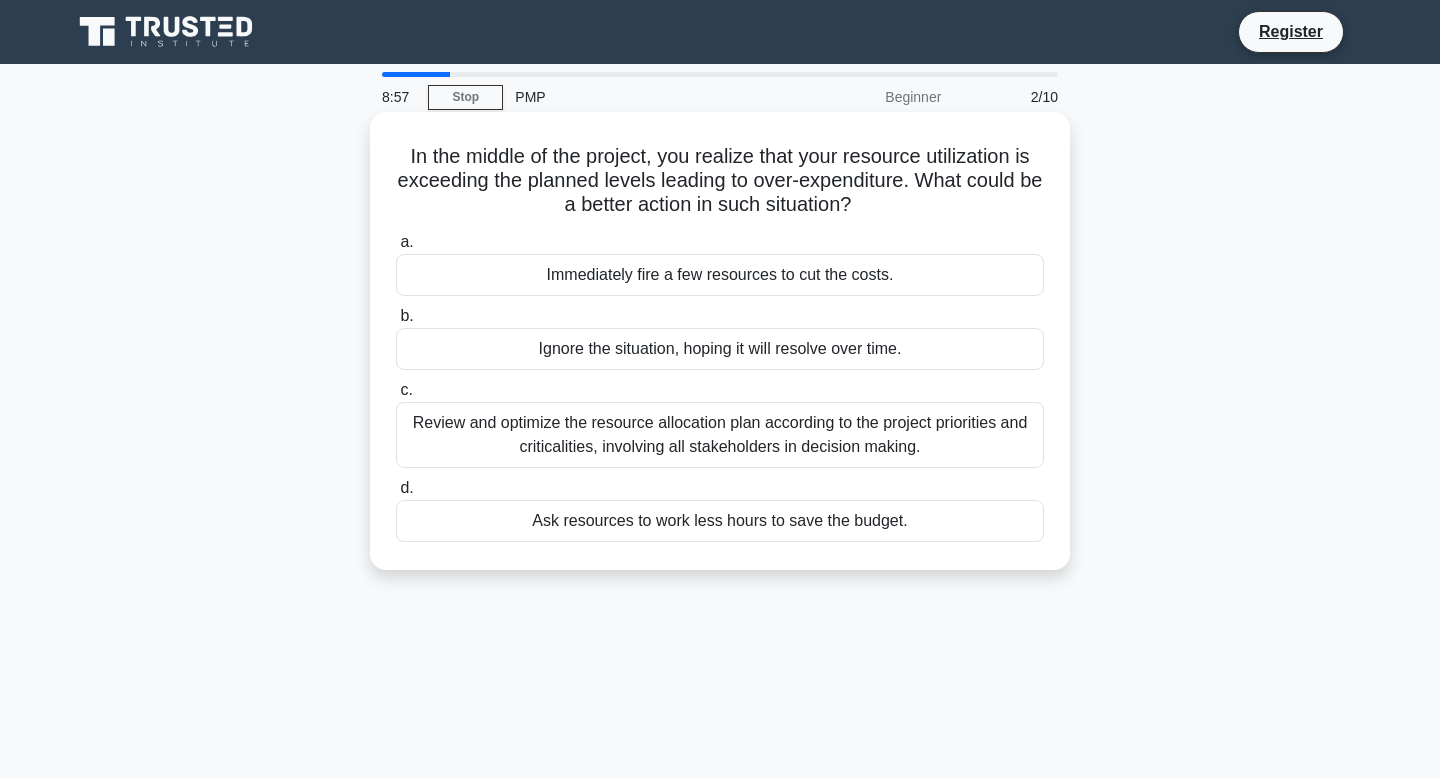 click on "Review and optimize the resource allocation plan according to the project priorities and criticalities, involving all stakeholders in decision making." at bounding box center (720, 435) 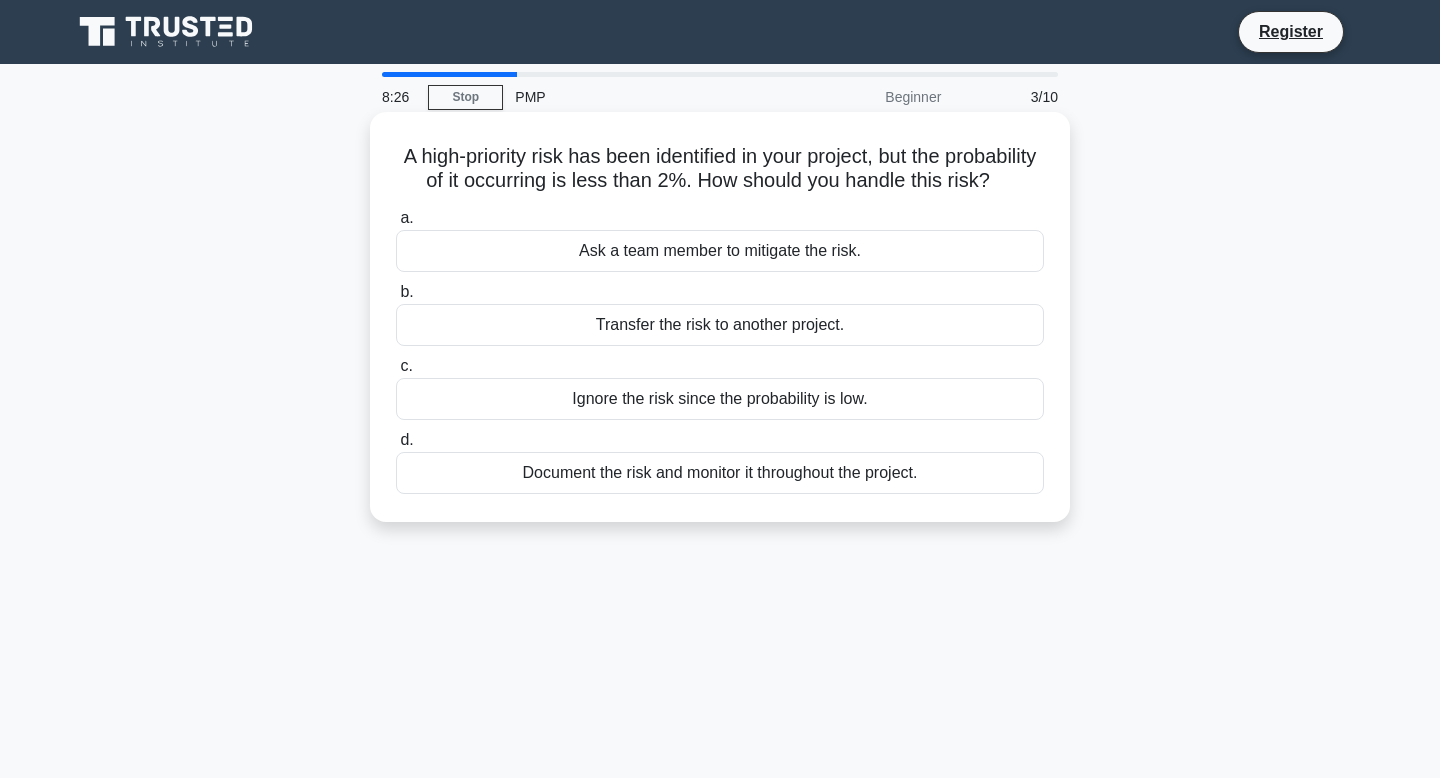 click on "Ask a team member to mitigate the risk." at bounding box center [720, 251] 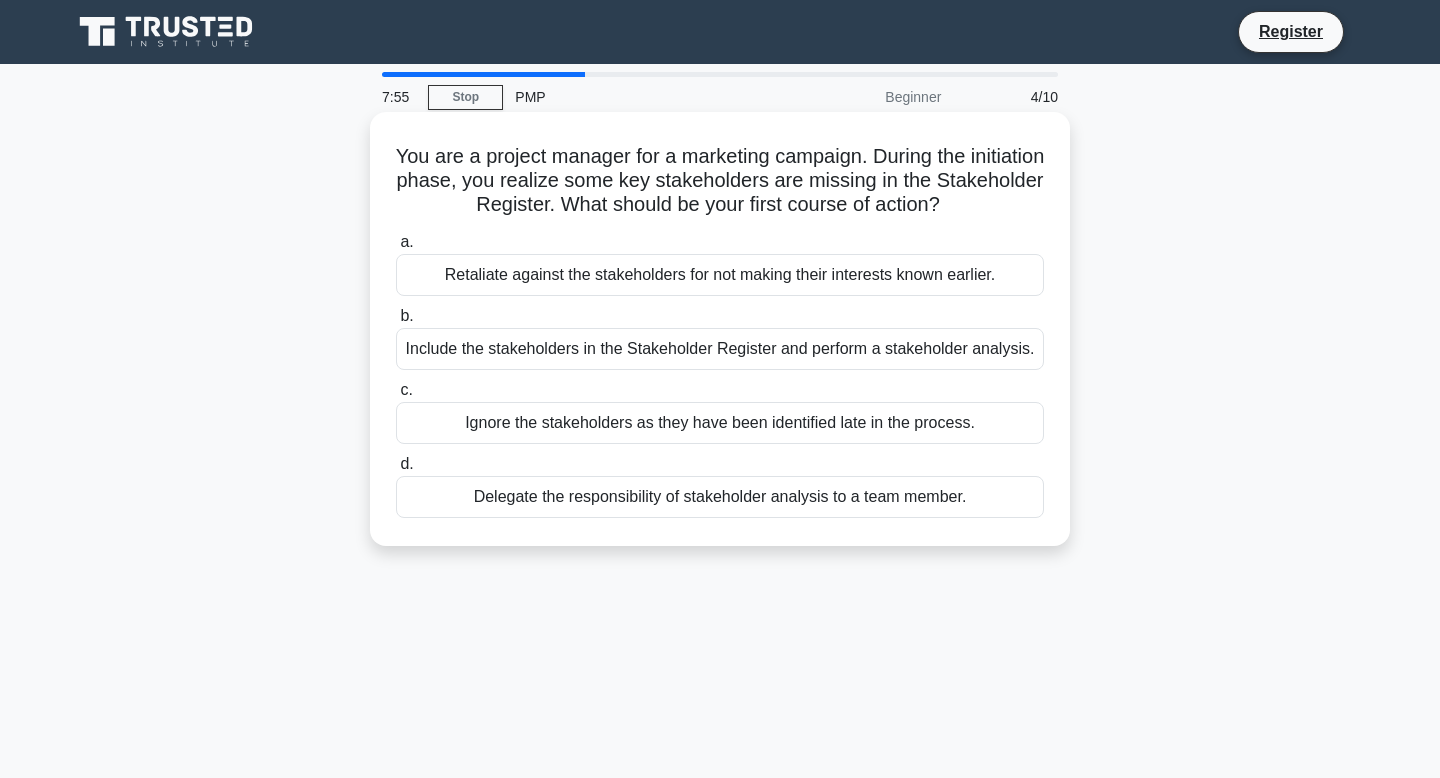click on "Include the stakeholders in the Stakeholder Register and perform a stakeholder analysis." at bounding box center [720, 349] 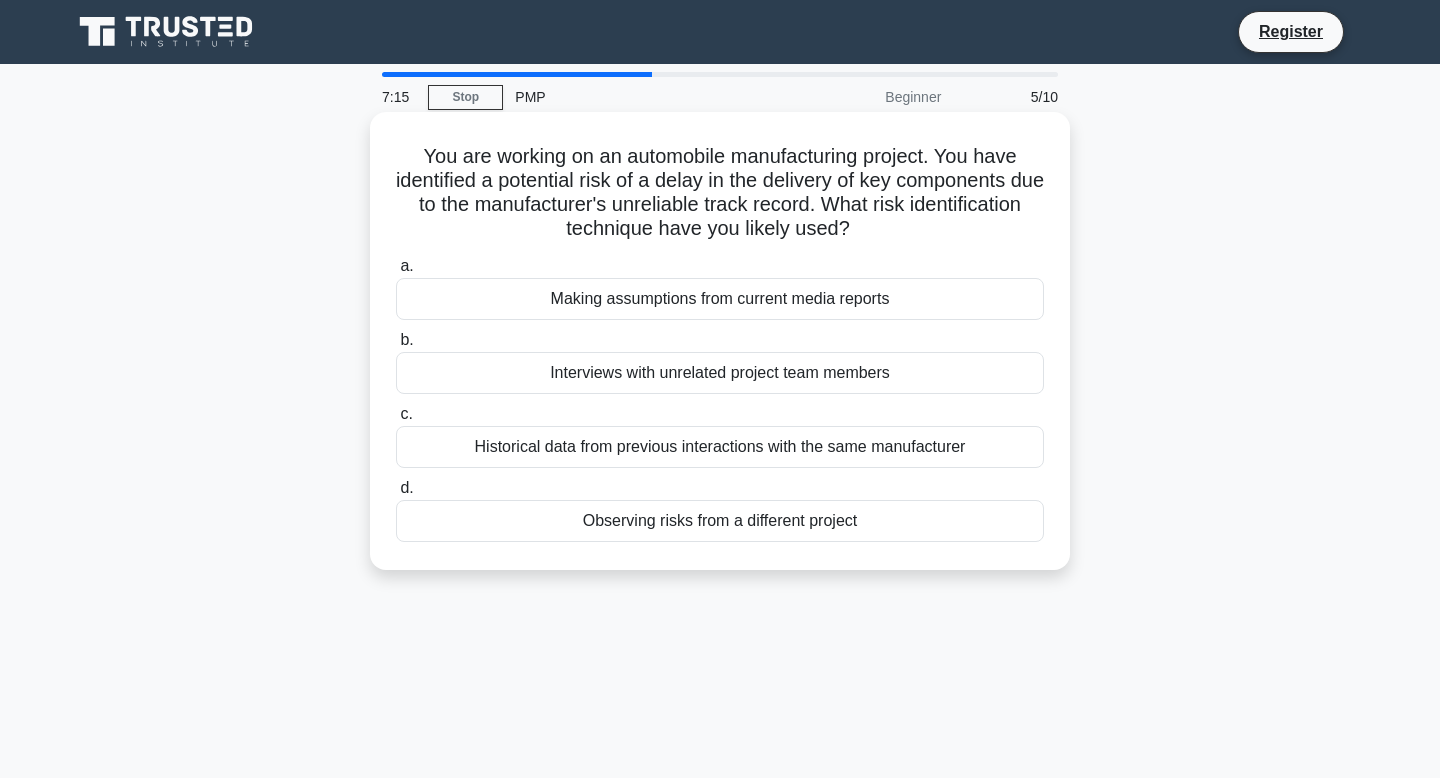 click on "Historical data from previous interactions with the same manufacturer" at bounding box center [720, 447] 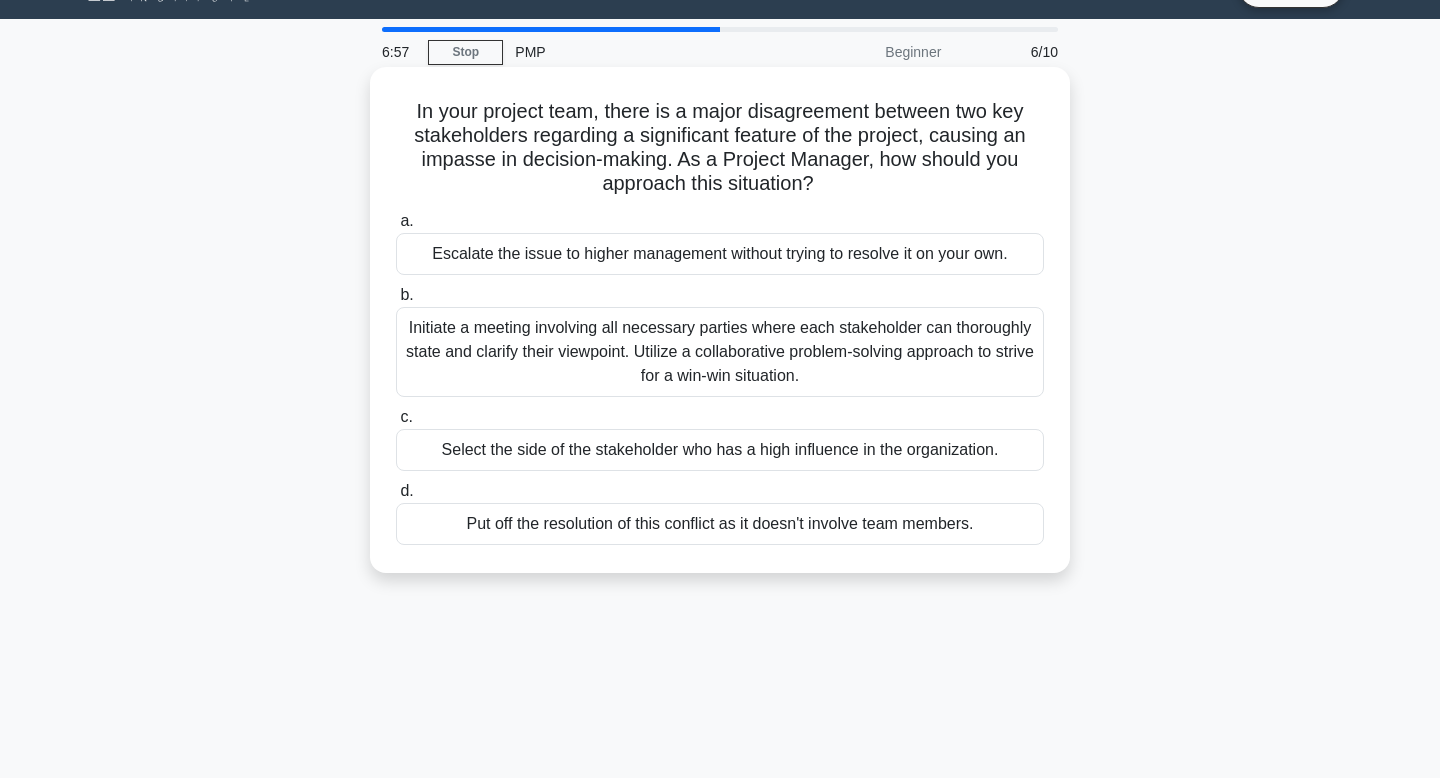 scroll, scrollTop: 54, scrollLeft: 0, axis: vertical 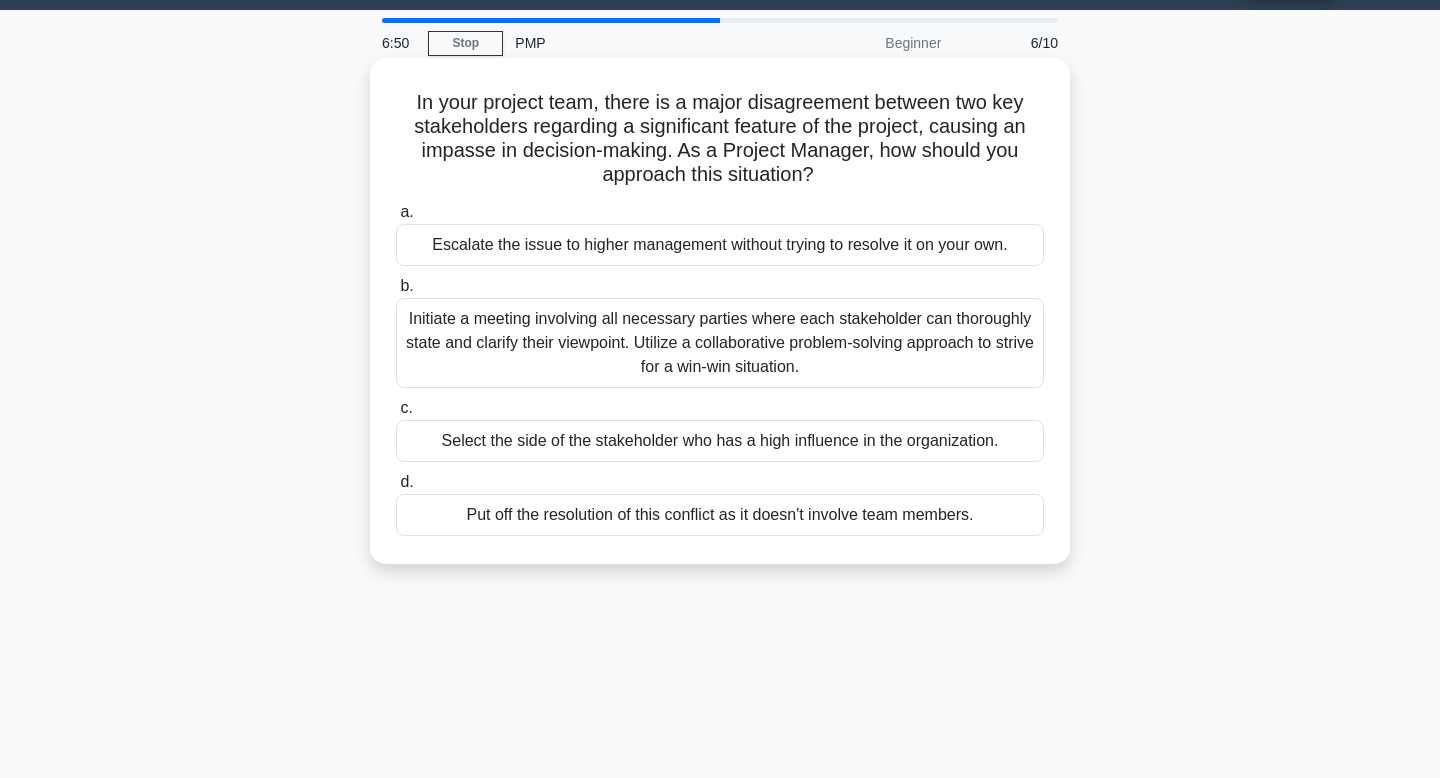 click on "Initiate a meeting involving all necessary parties where each stakeholder can thoroughly state and clarify their viewpoint. Utilize a collaborative problem-solving approach to strive for a win-win situation." at bounding box center (720, 343) 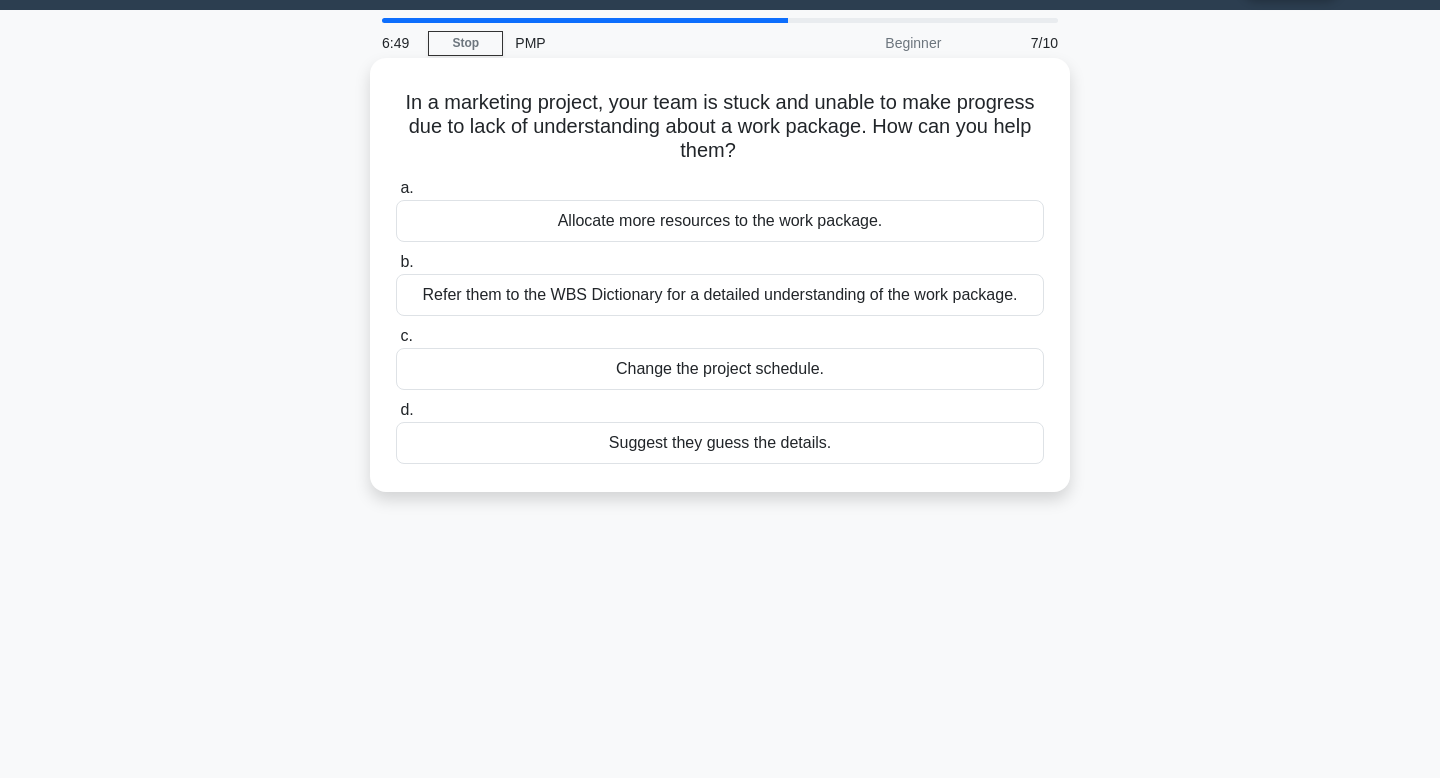 scroll, scrollTop: 0, scrollLeft: 0, axis: both 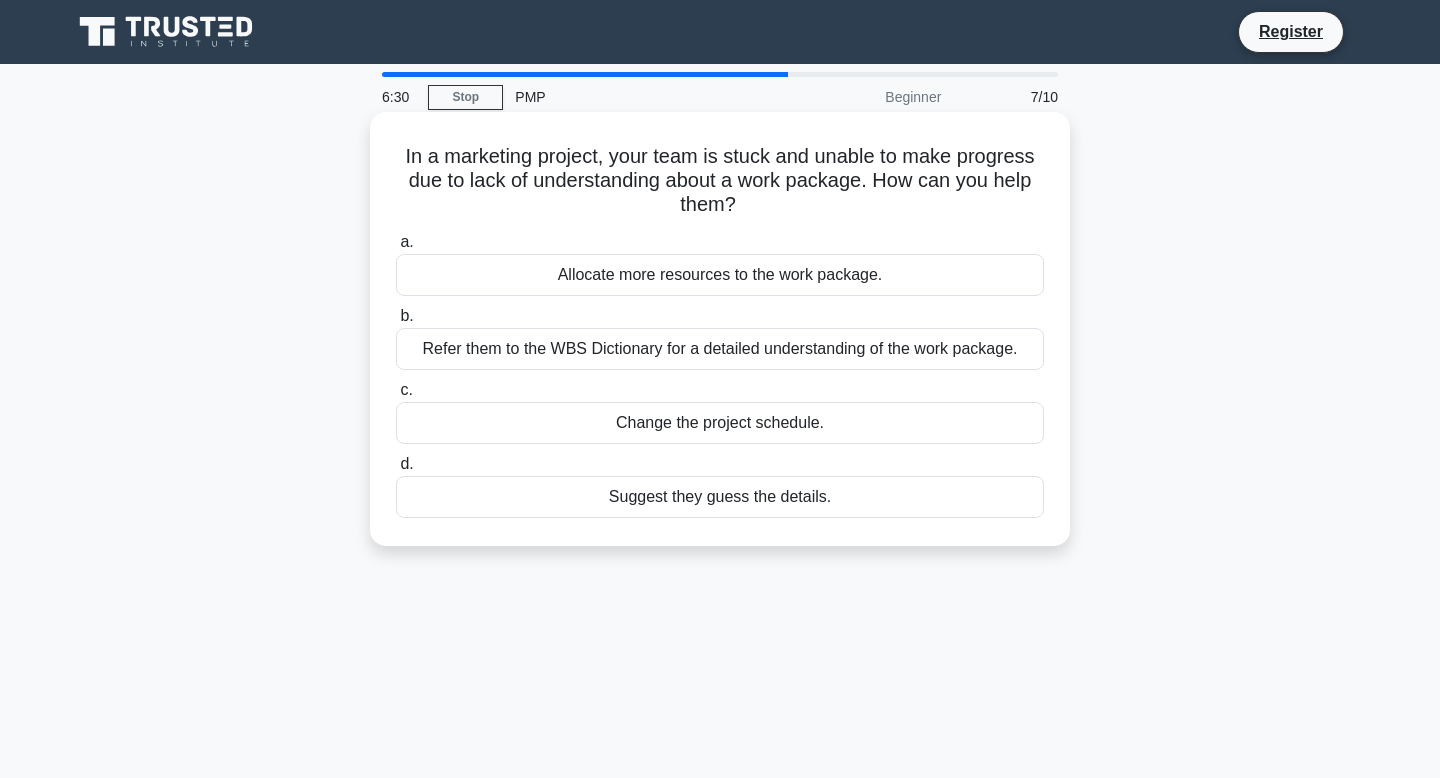 click on "Refer them to the WBS Dictionary for a detailed understanding of the work package." at bounding box center [720, 349] 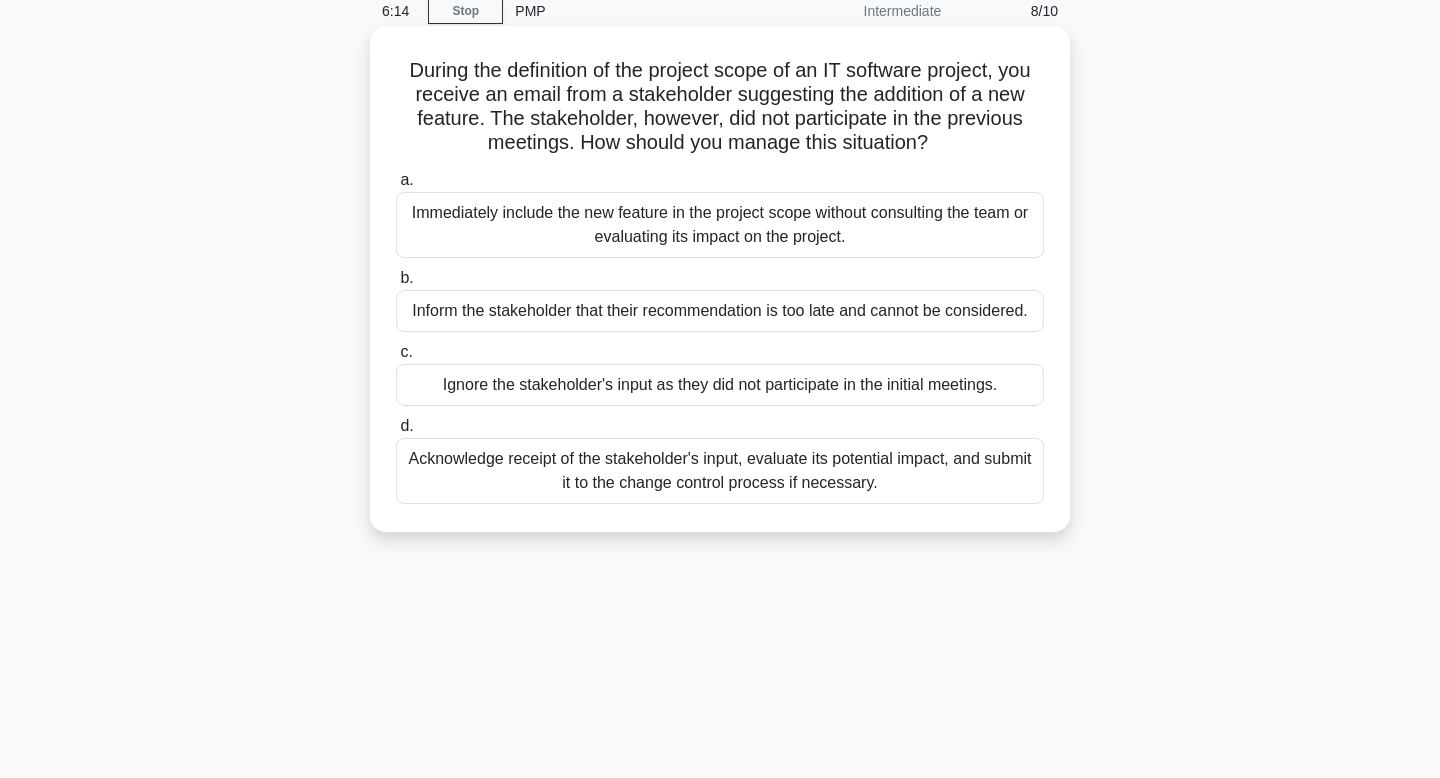 scroll, scrollTop: 96, scrollLeft: 0, axis: vertical 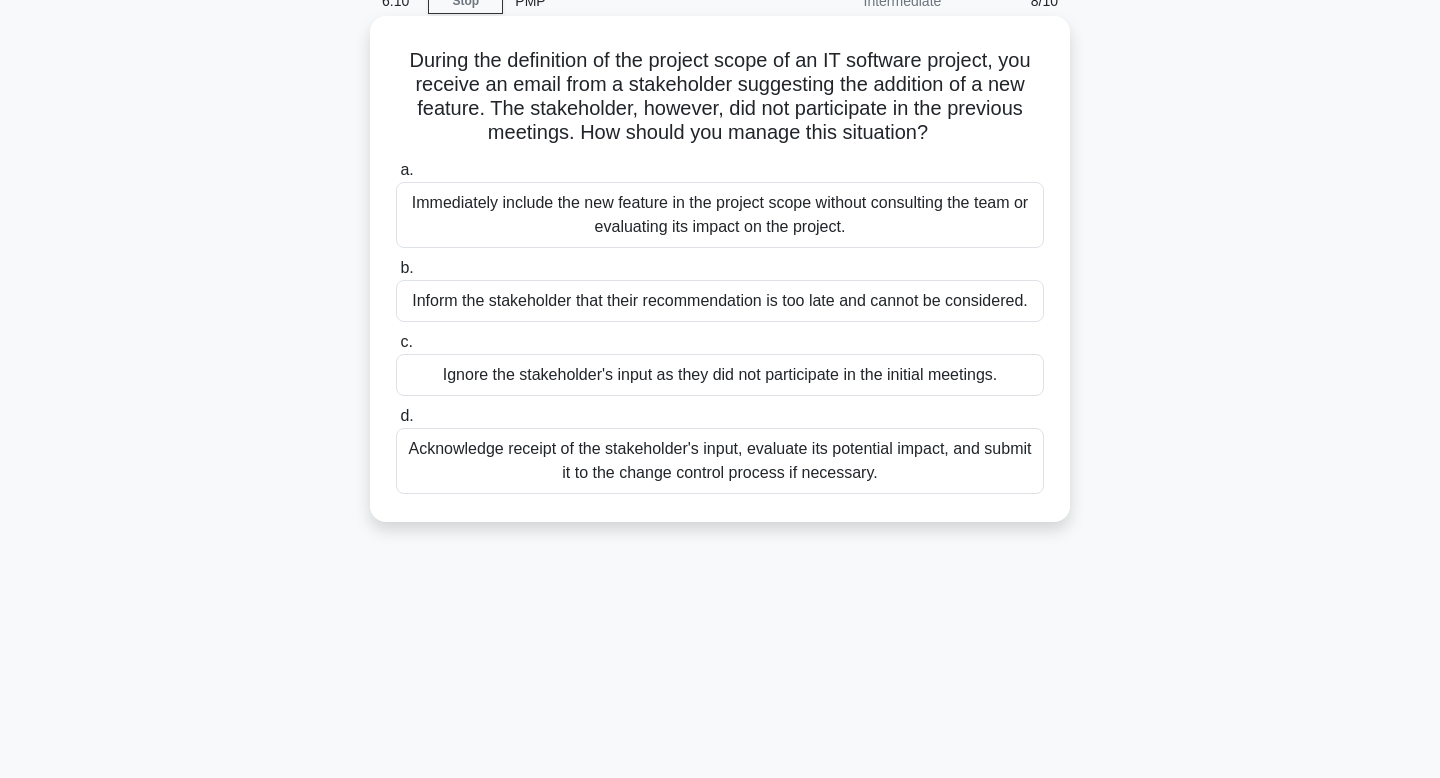 click on "Acknowledge receipt of the stakeholder's input, evaluate its potential impact, and submit it to the change control process if necessary." at bounding box center (720, 461) 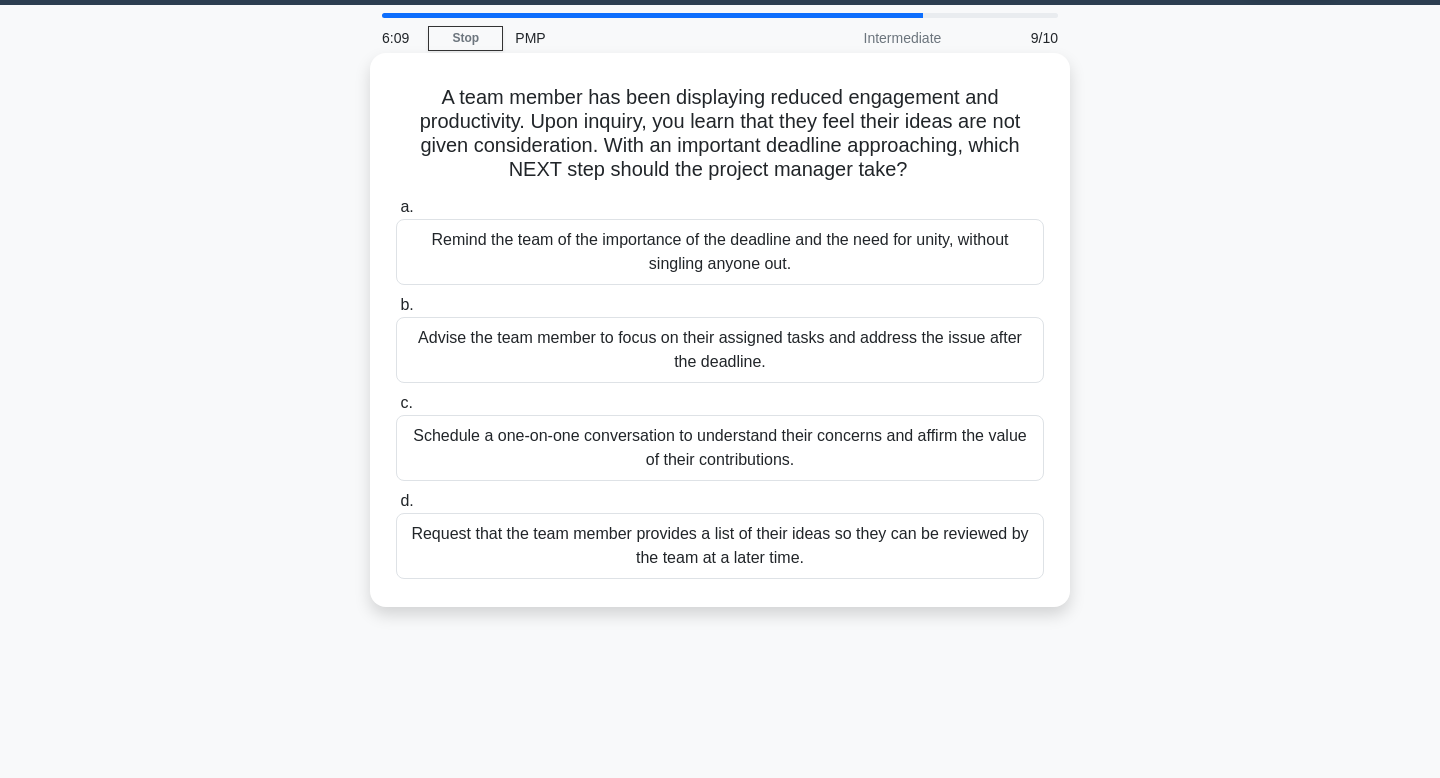 scroll, scrollTop: 0, scrollLeft: 0, axis: both 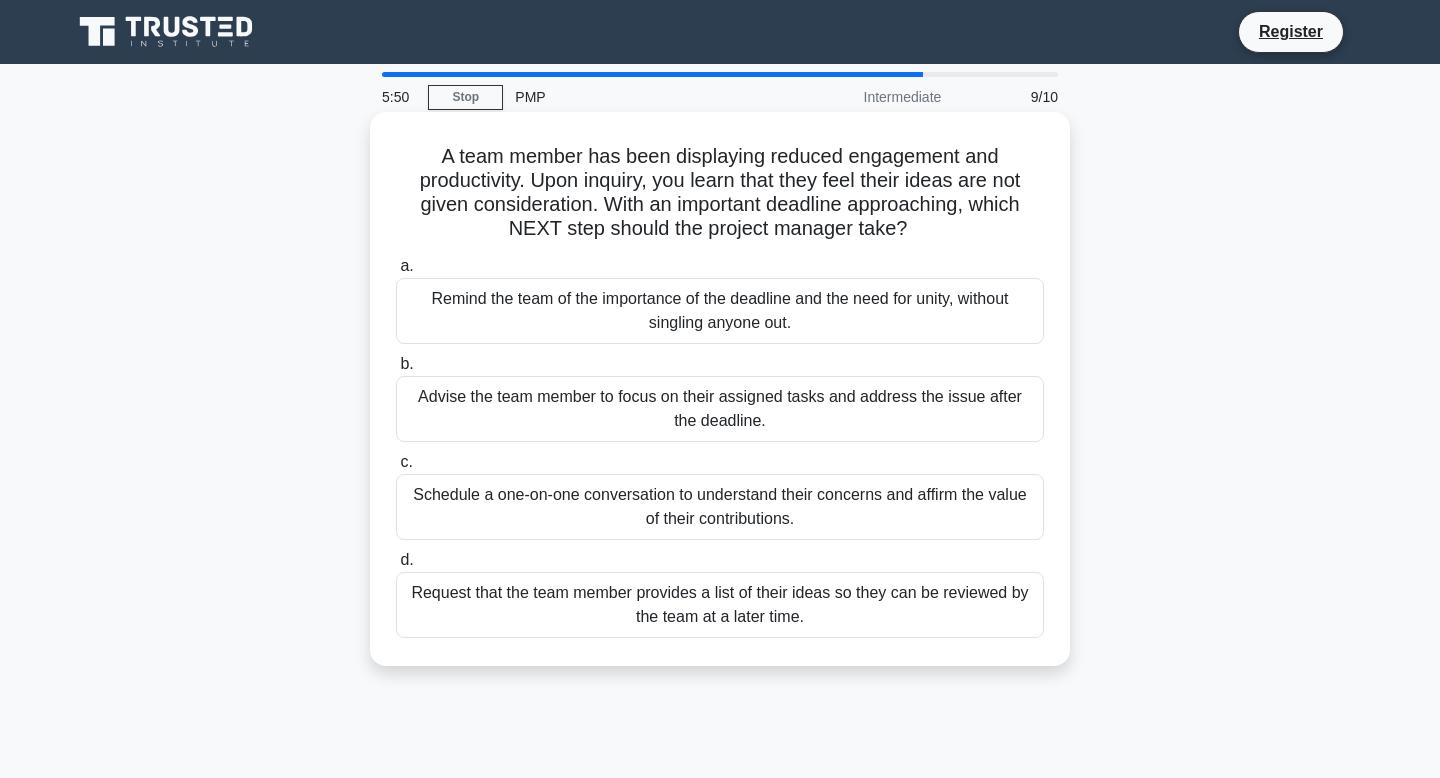 click on "Schedule a one-on-one conversation to understand their concerns and affirm the value of their contributions." at bounding box center (720, 507) 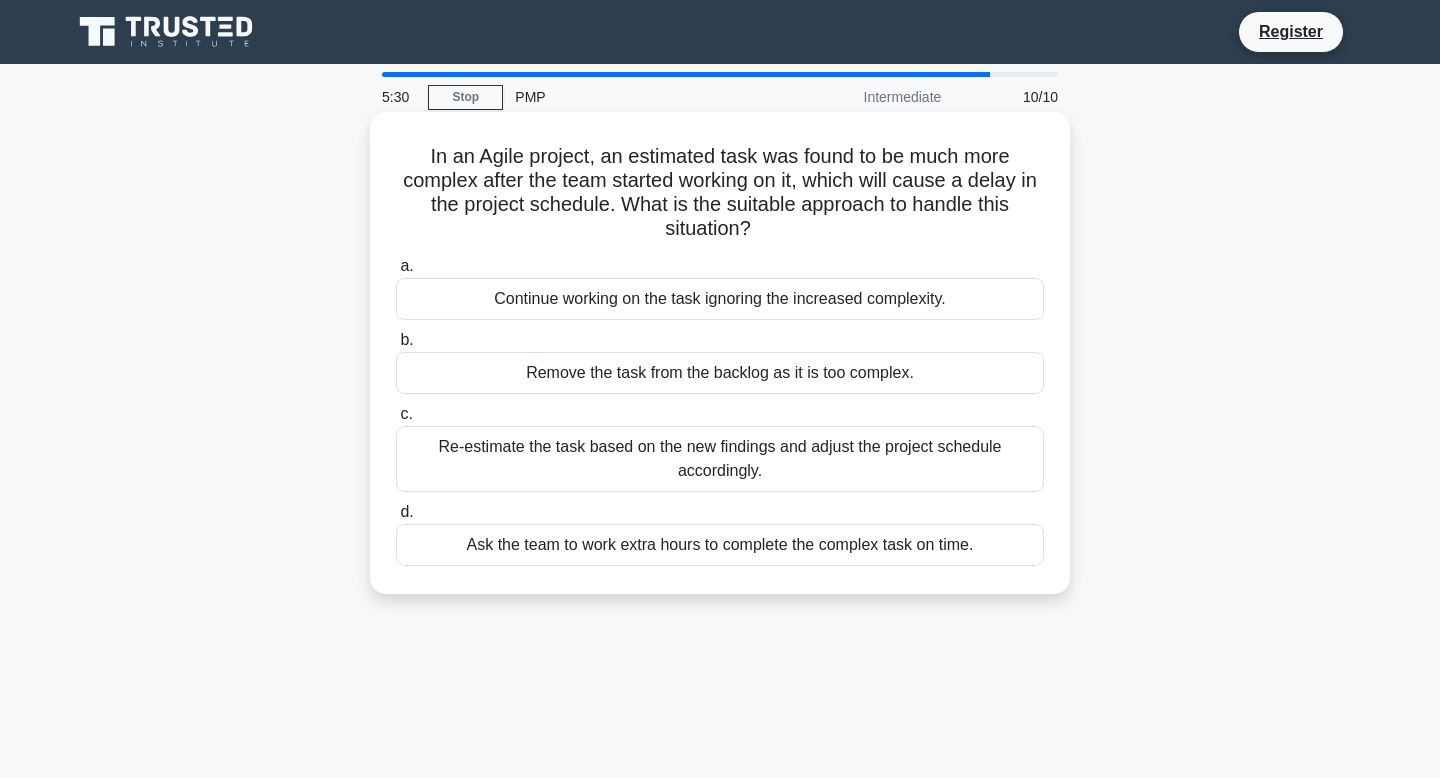 click on "Re-estimate the task based on the new findings and adjust the project schedule accordingly." at bounding box center (720, 459) 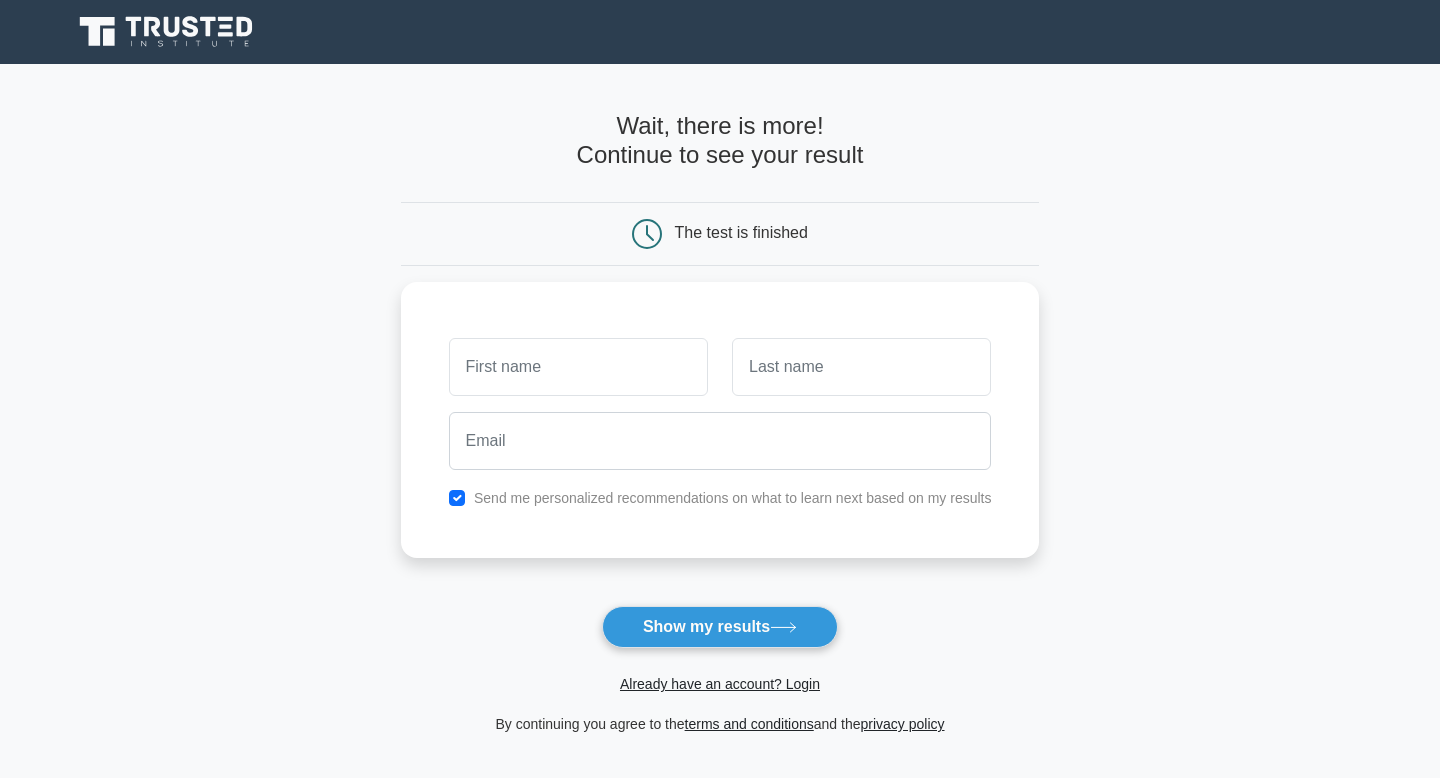 scroll, scrollTop: 0, scrollLeft: 0, axis: both 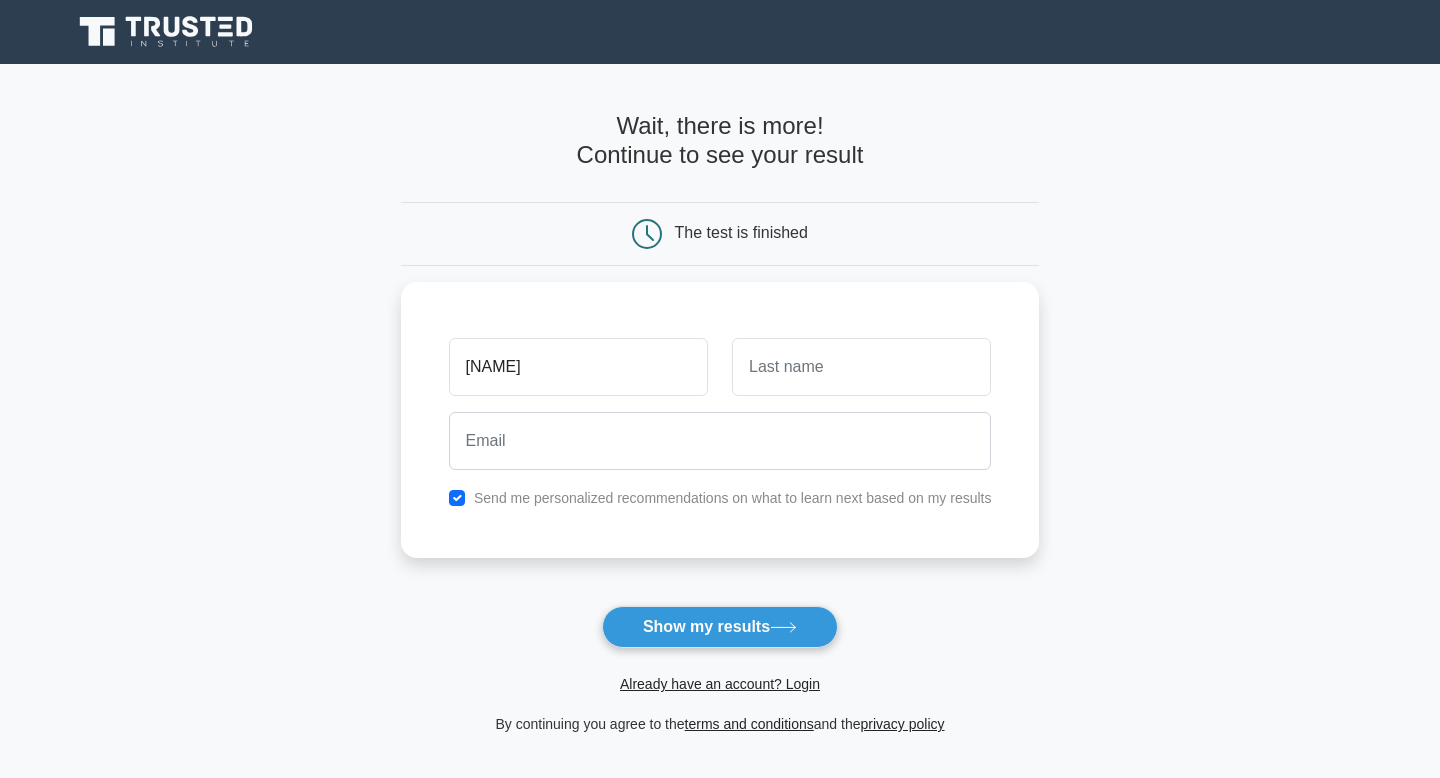 type on "Sunil" 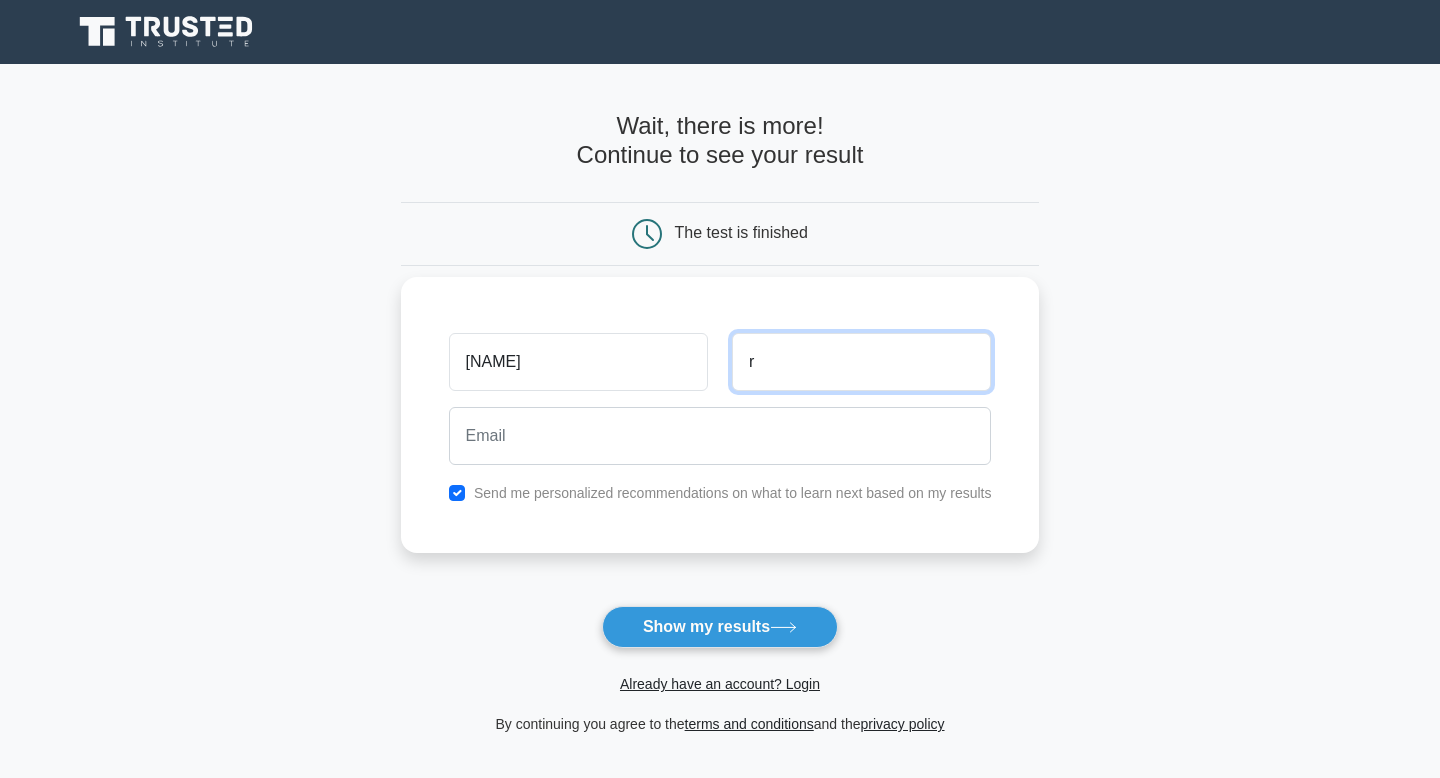 type on "r" 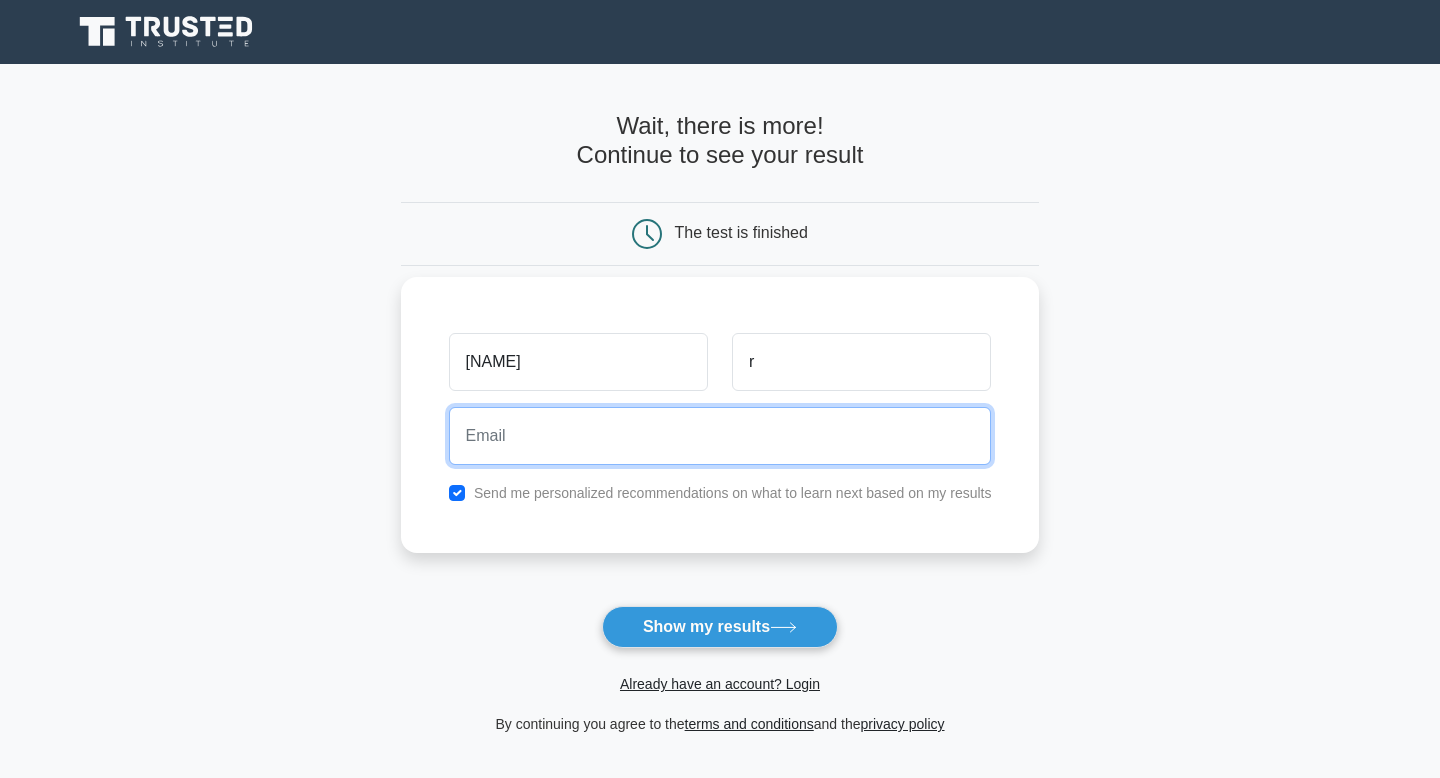 click at bounding box center (720, 436) 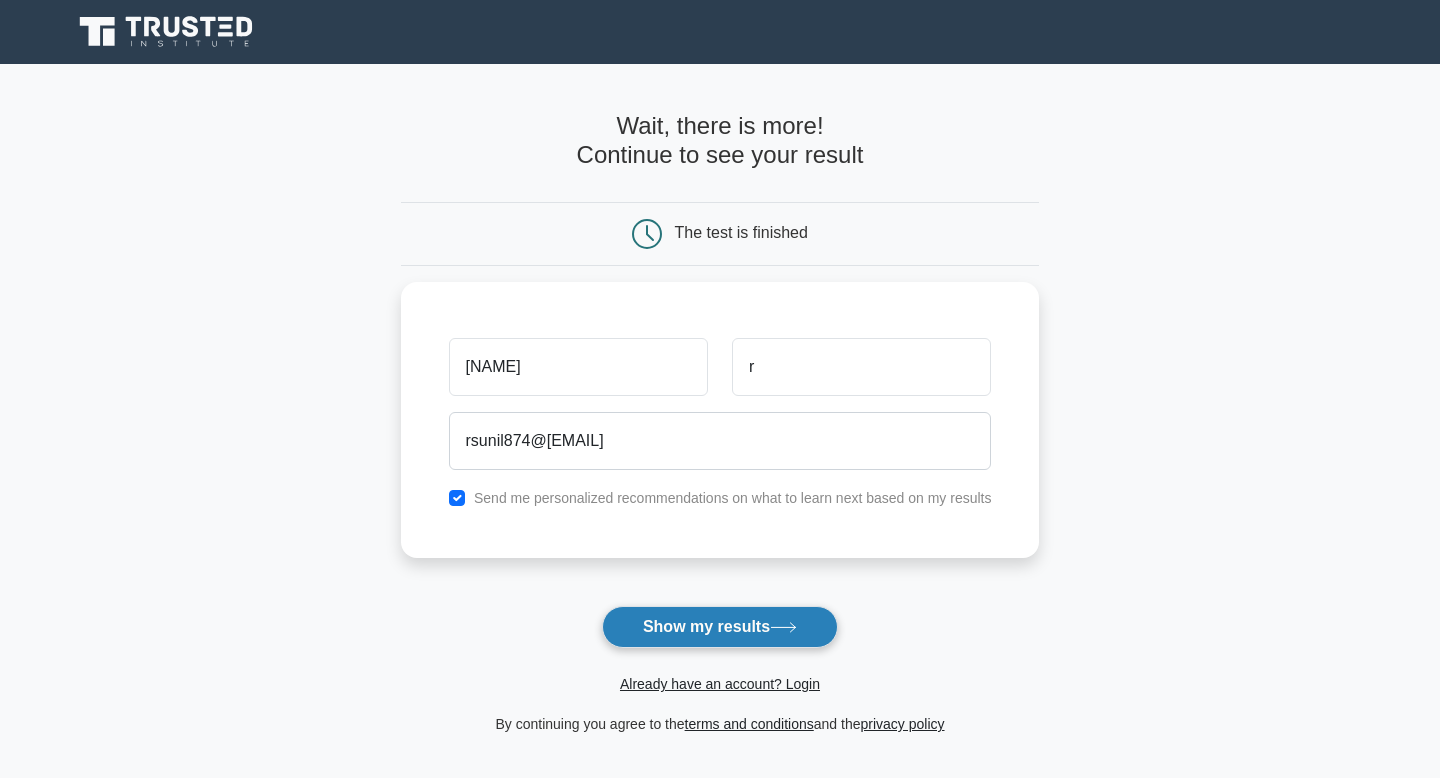click on "Show my results" at bounding box center [720, 627] 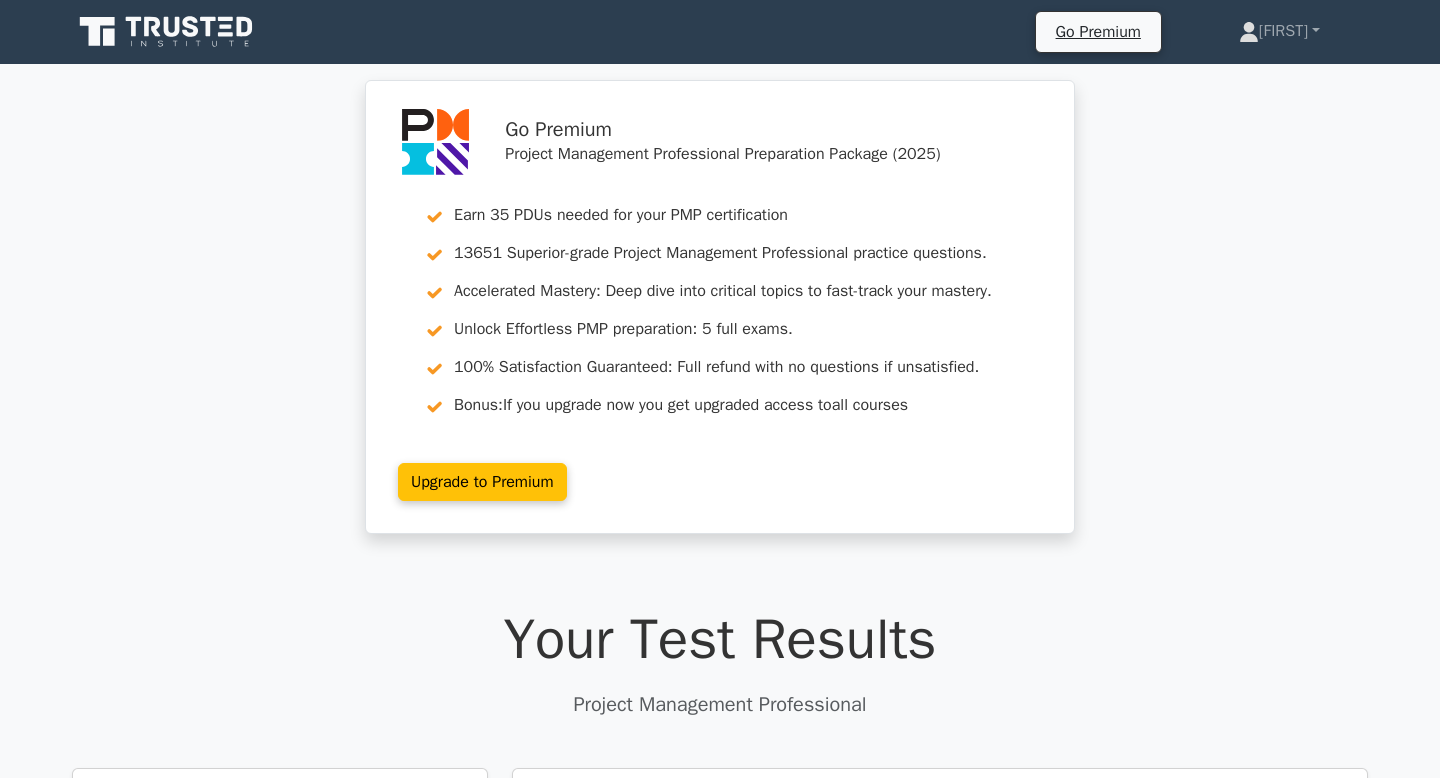 scroll, scrollTop: 0, scrollLeft: 0, axis: both 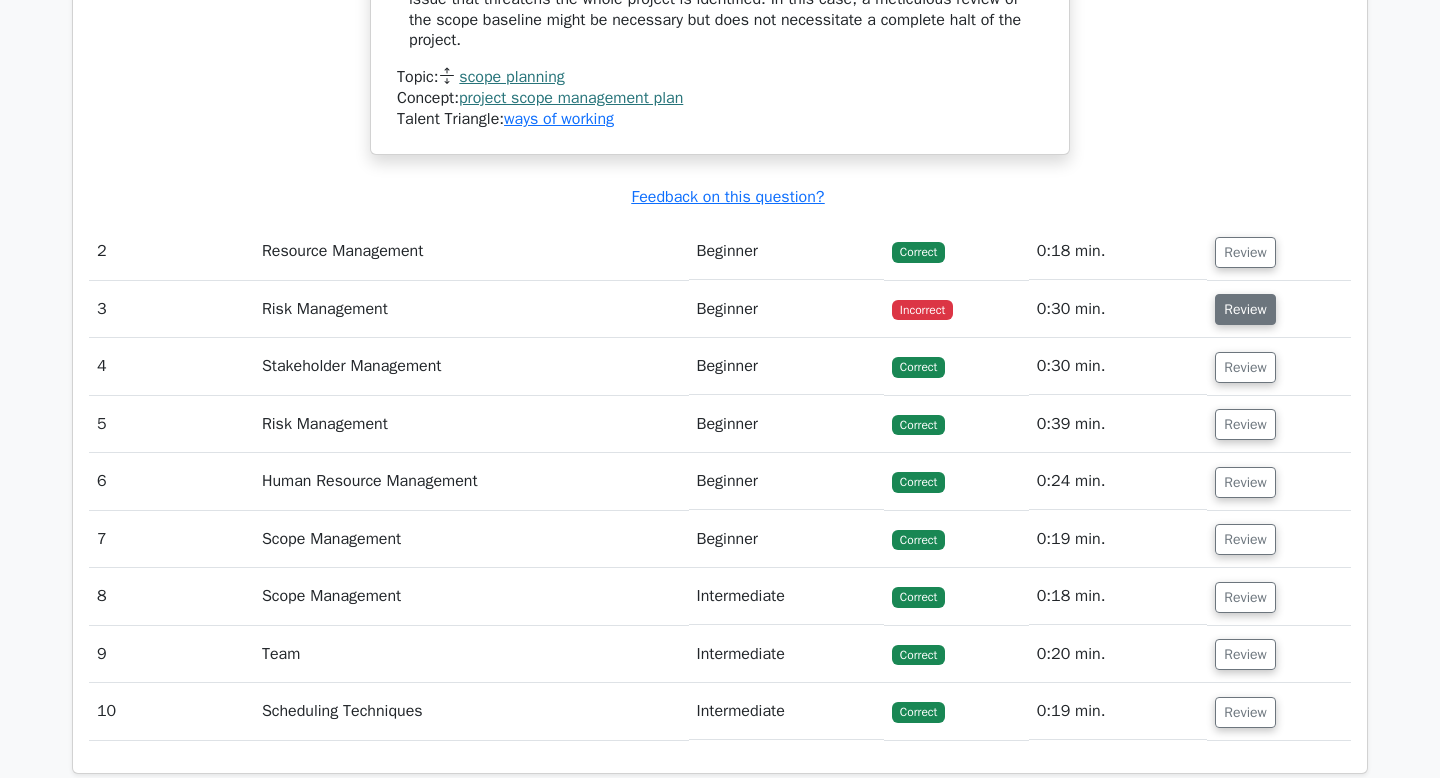 click on "Review" at bounding box center (1245, 309) 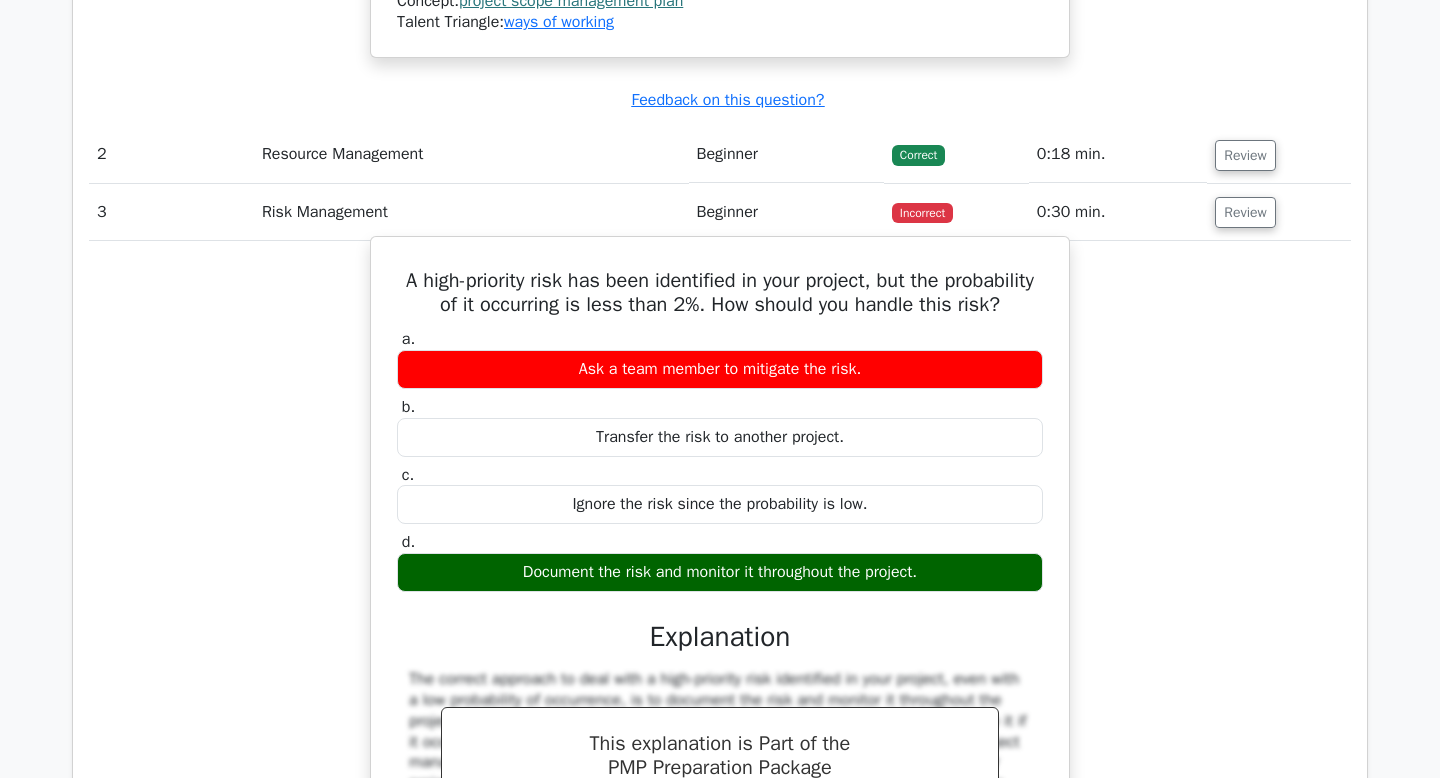 scroll, scrollTop: 2783, scrollLeft: 0, axis: vertical 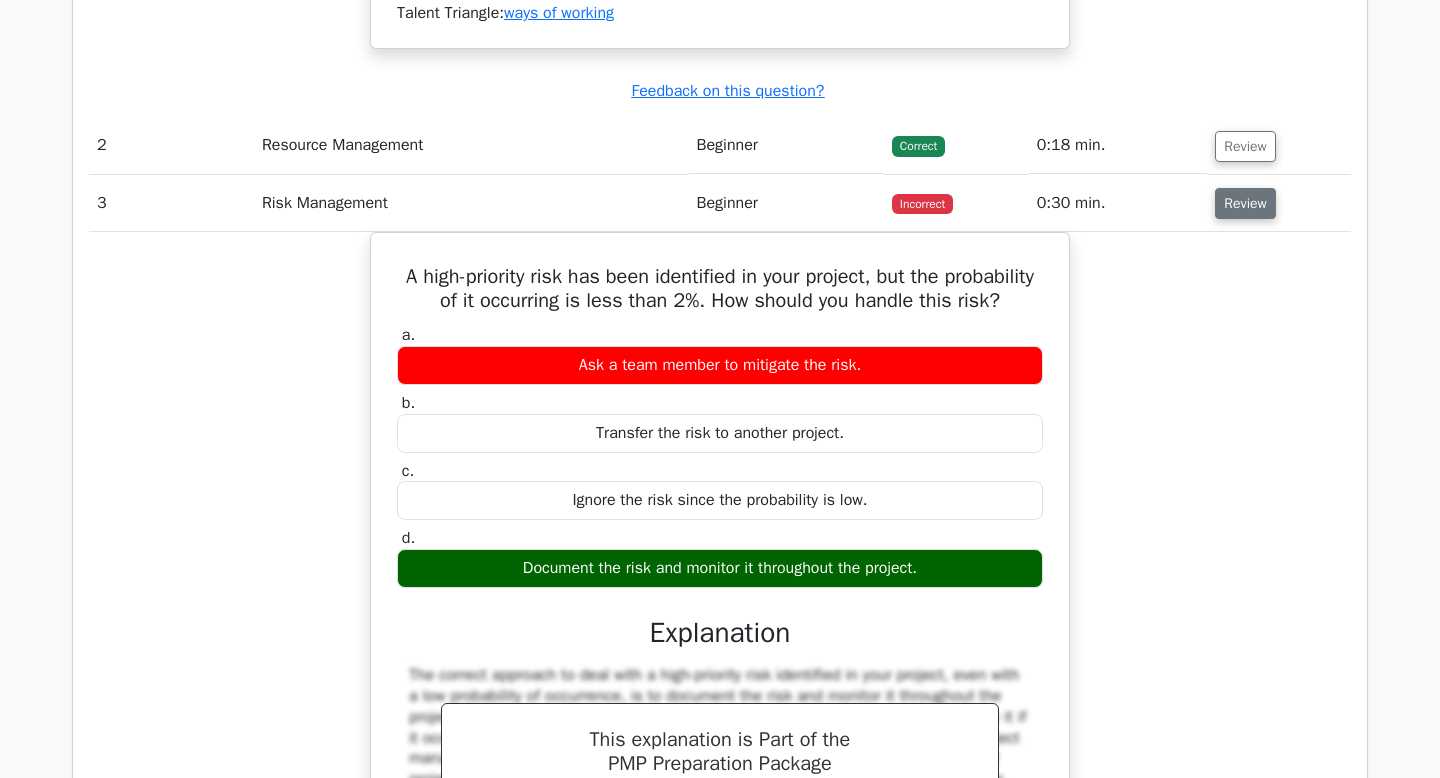 click on "Review" at bounding box center (1245, 203) 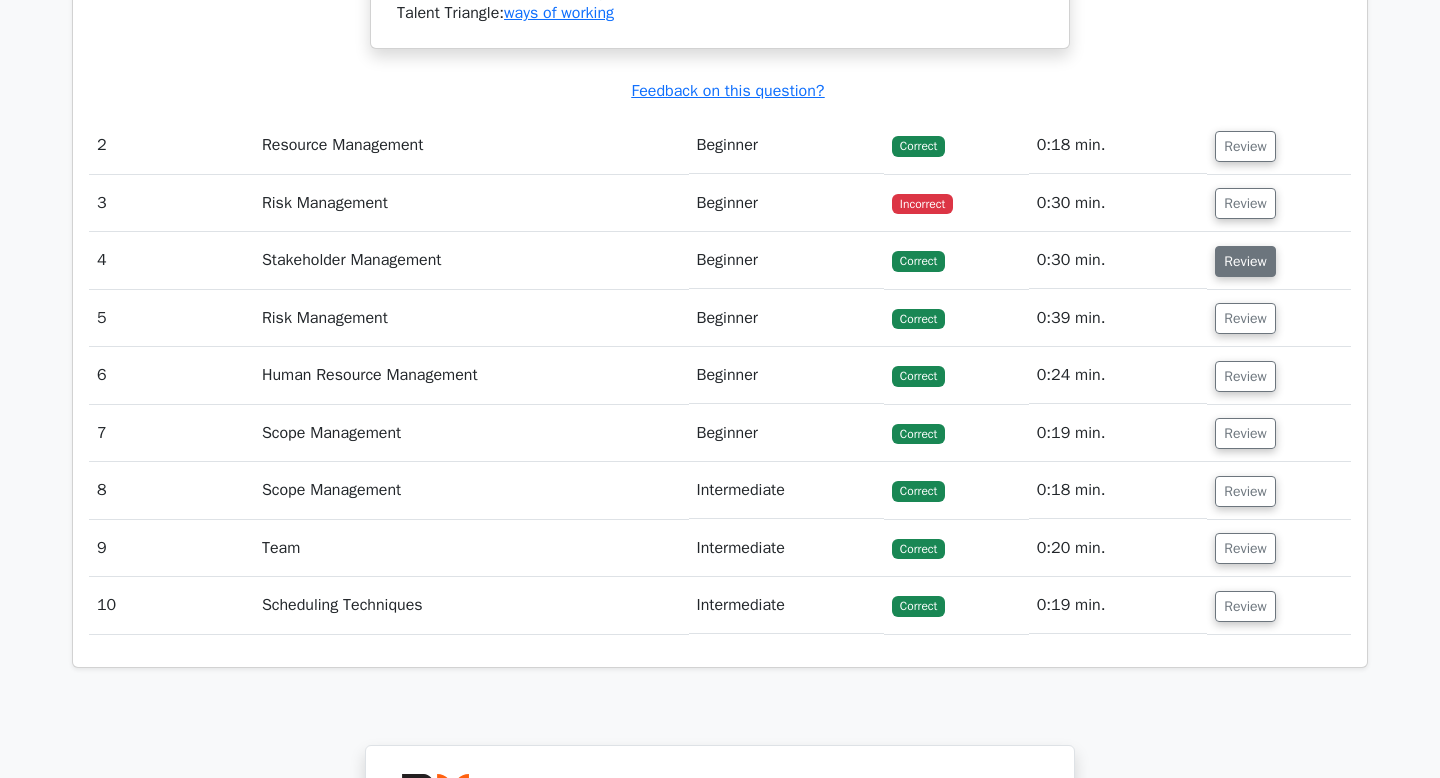 click on "Review" at bounding box center (1245, 261) 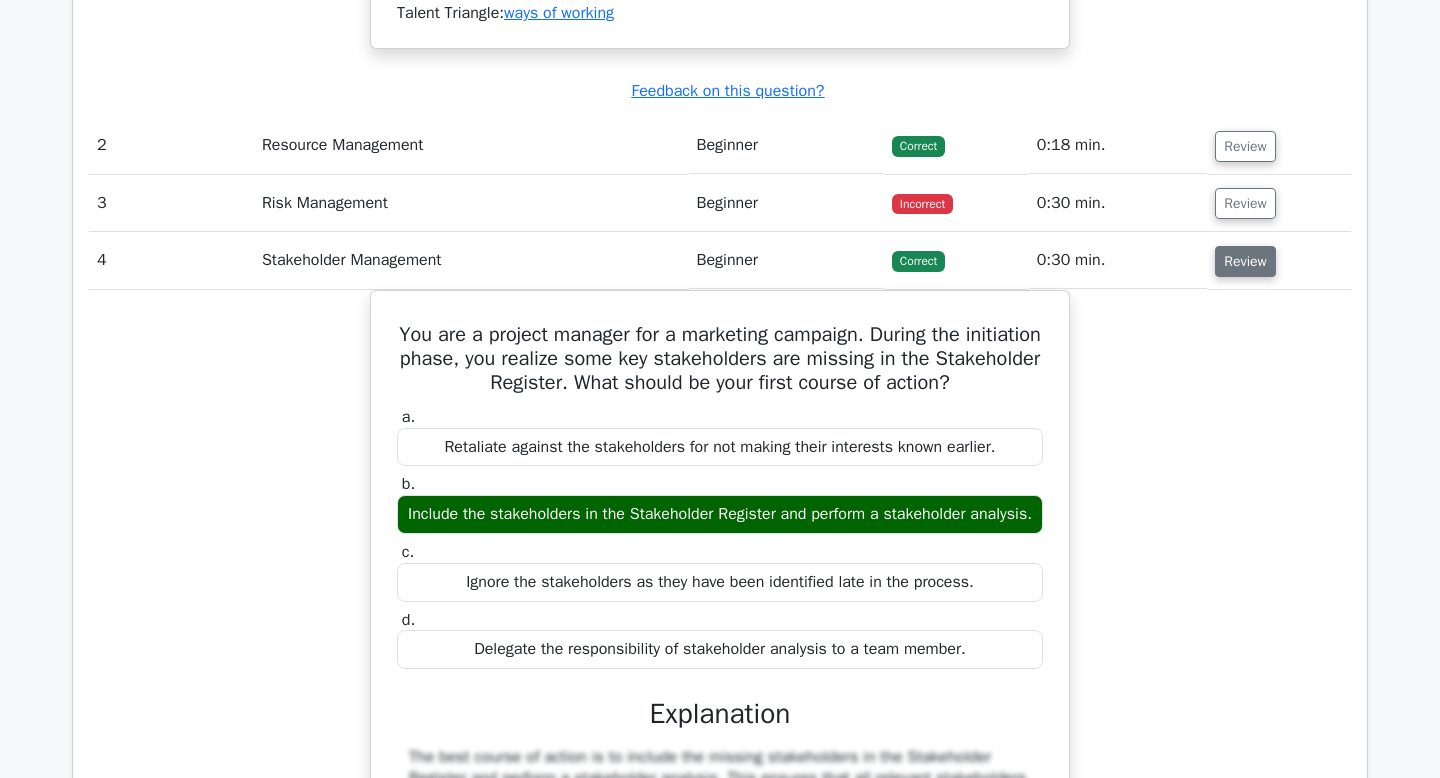 click on "Review" at bounding box center (1245, 261) 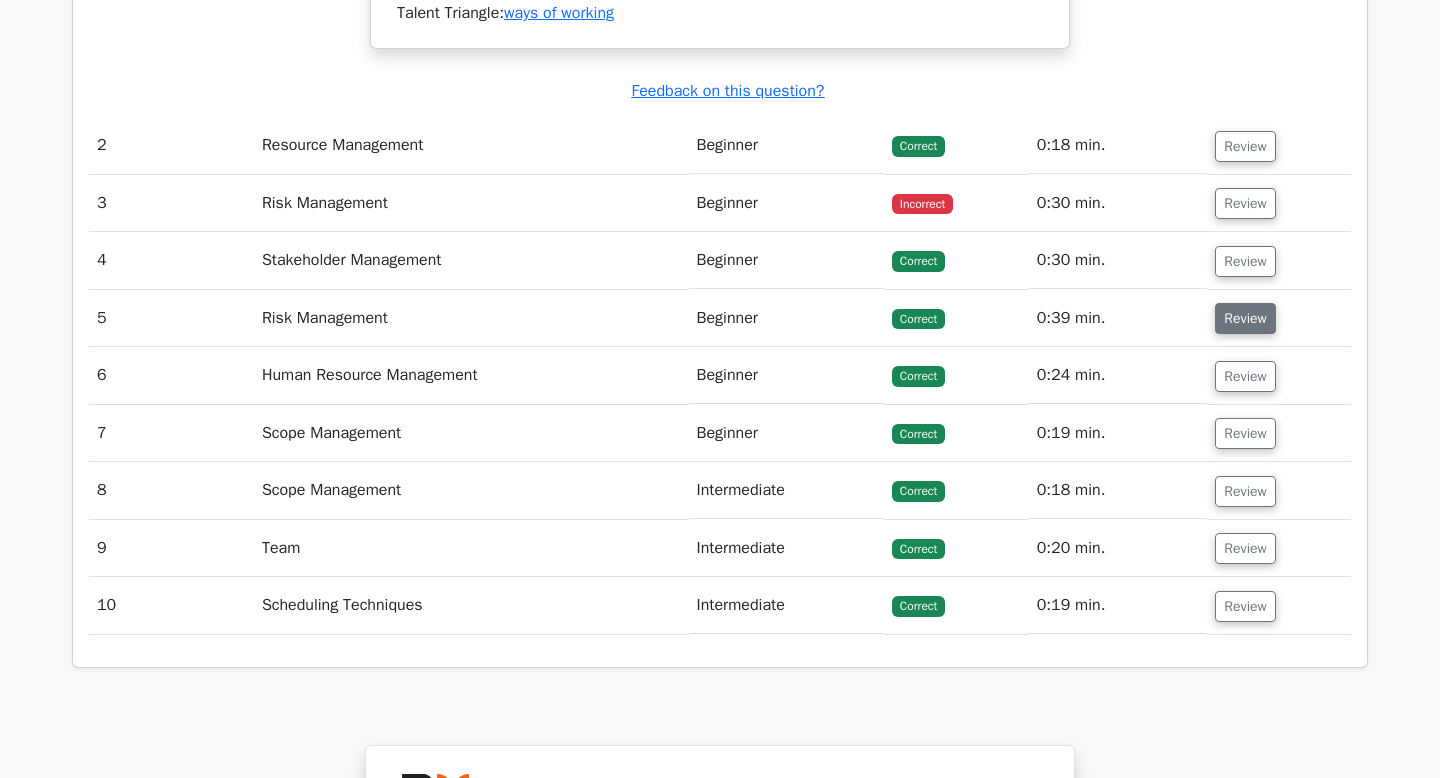click on "Review" at bounding box center [1245, 318] 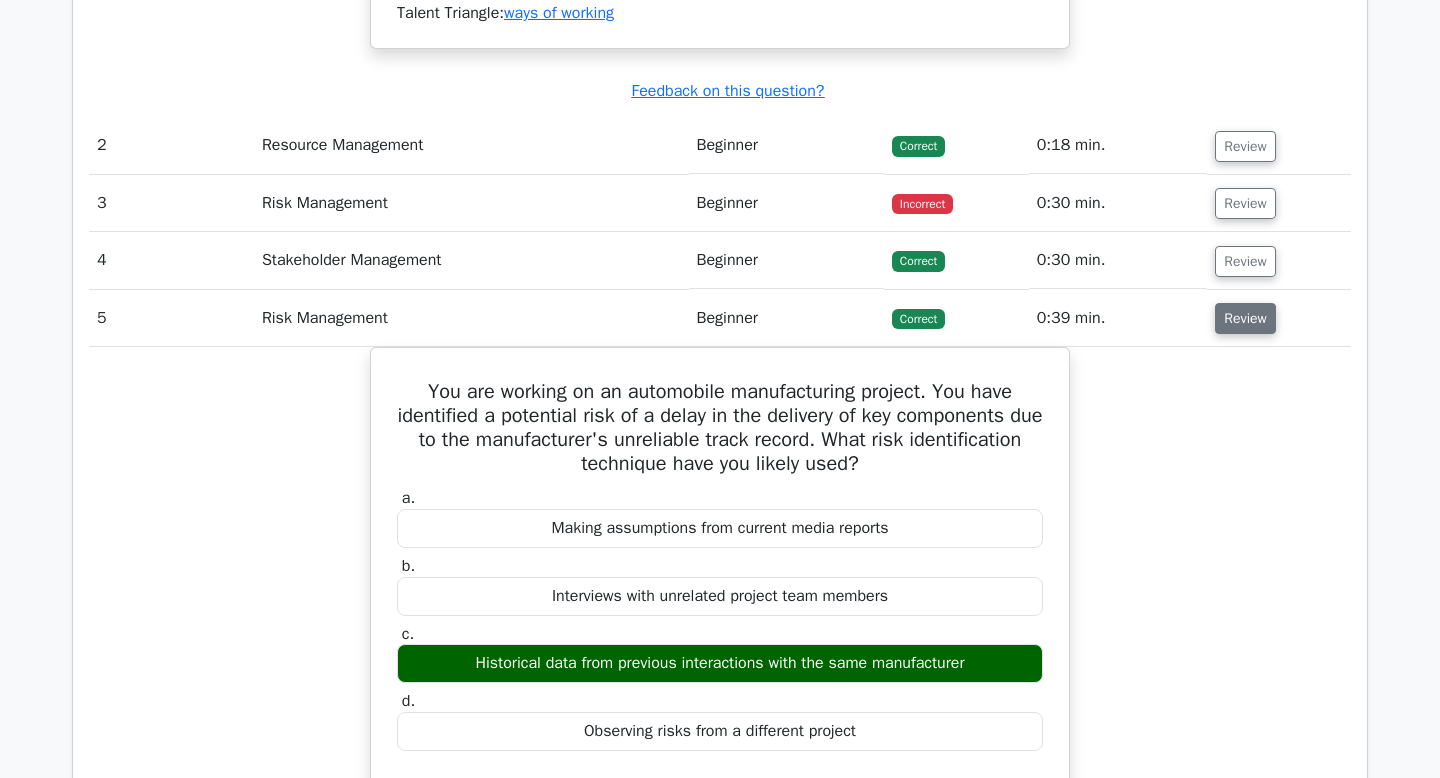 click on "Review" at bounding box center [1245, 318] 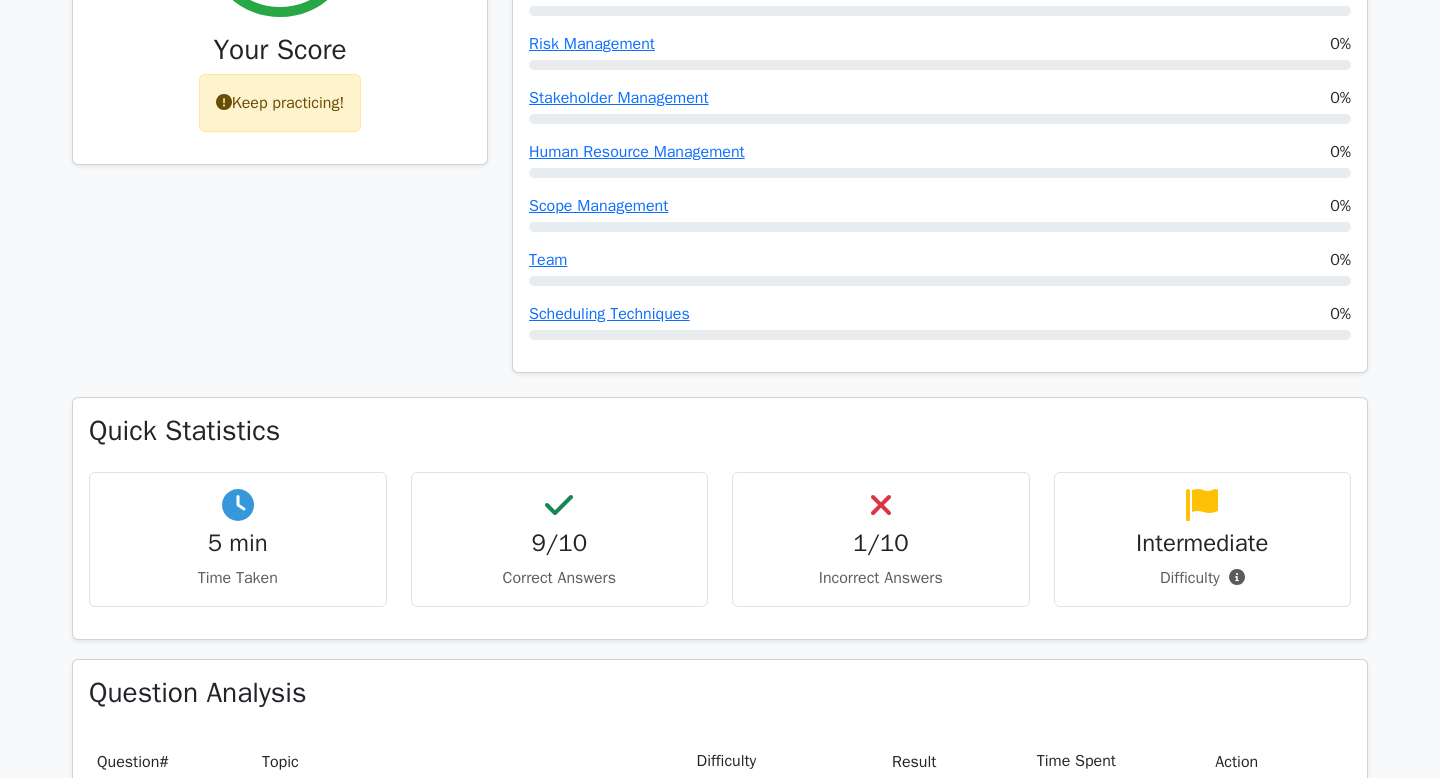 scroll, scrollTop: 0, scrollLeft: 0, axis: both 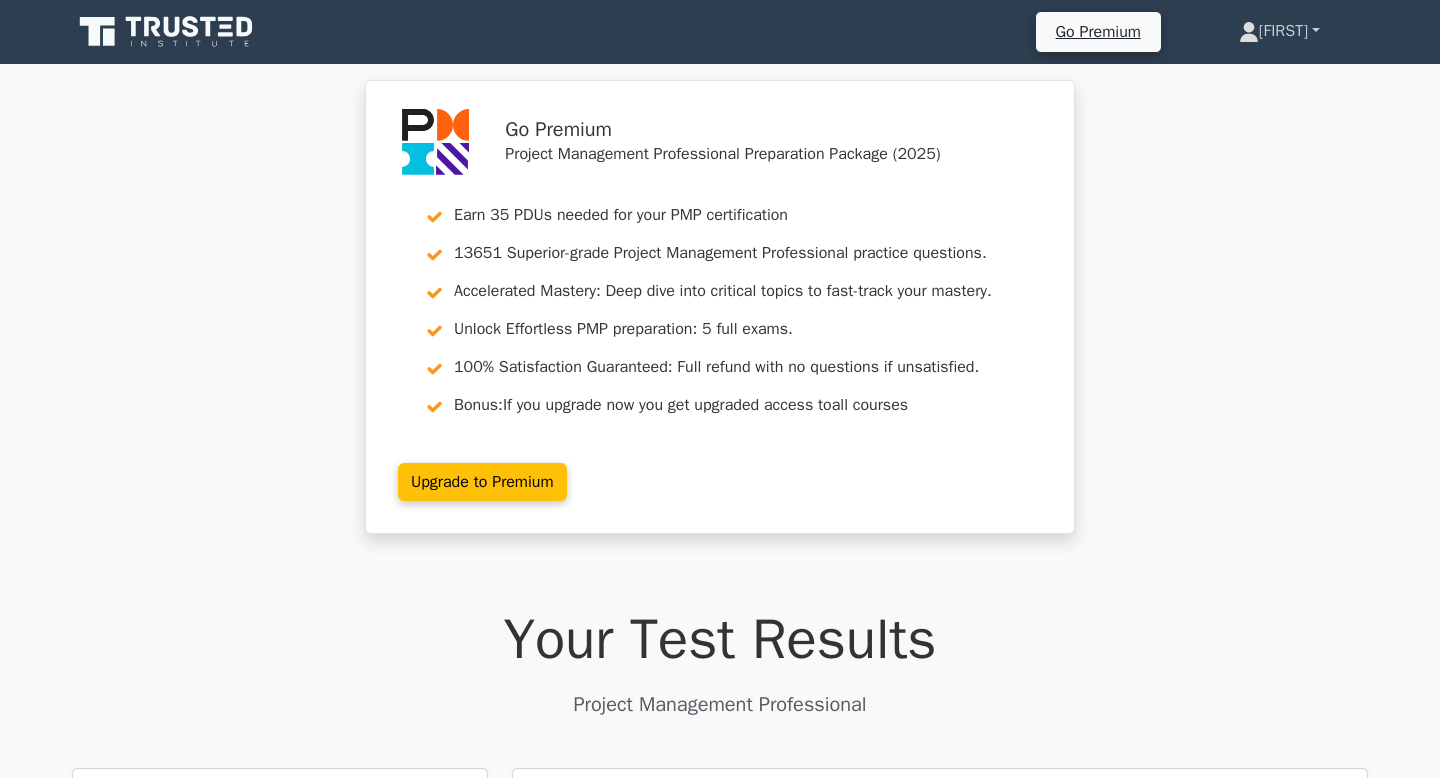 click on "Sunil" at bounding box center [1279, 31] 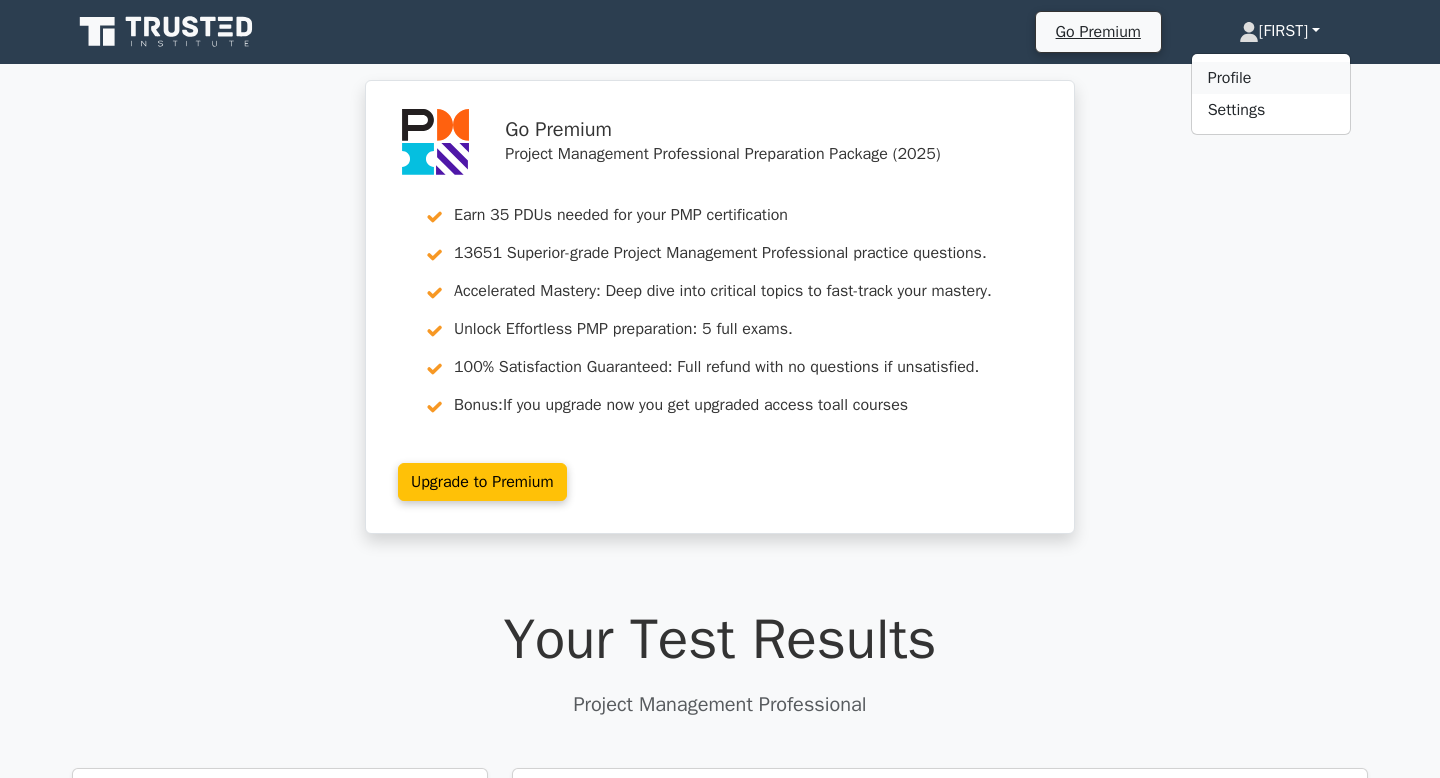 click on "Profile" at bounding box center [1271, 78] 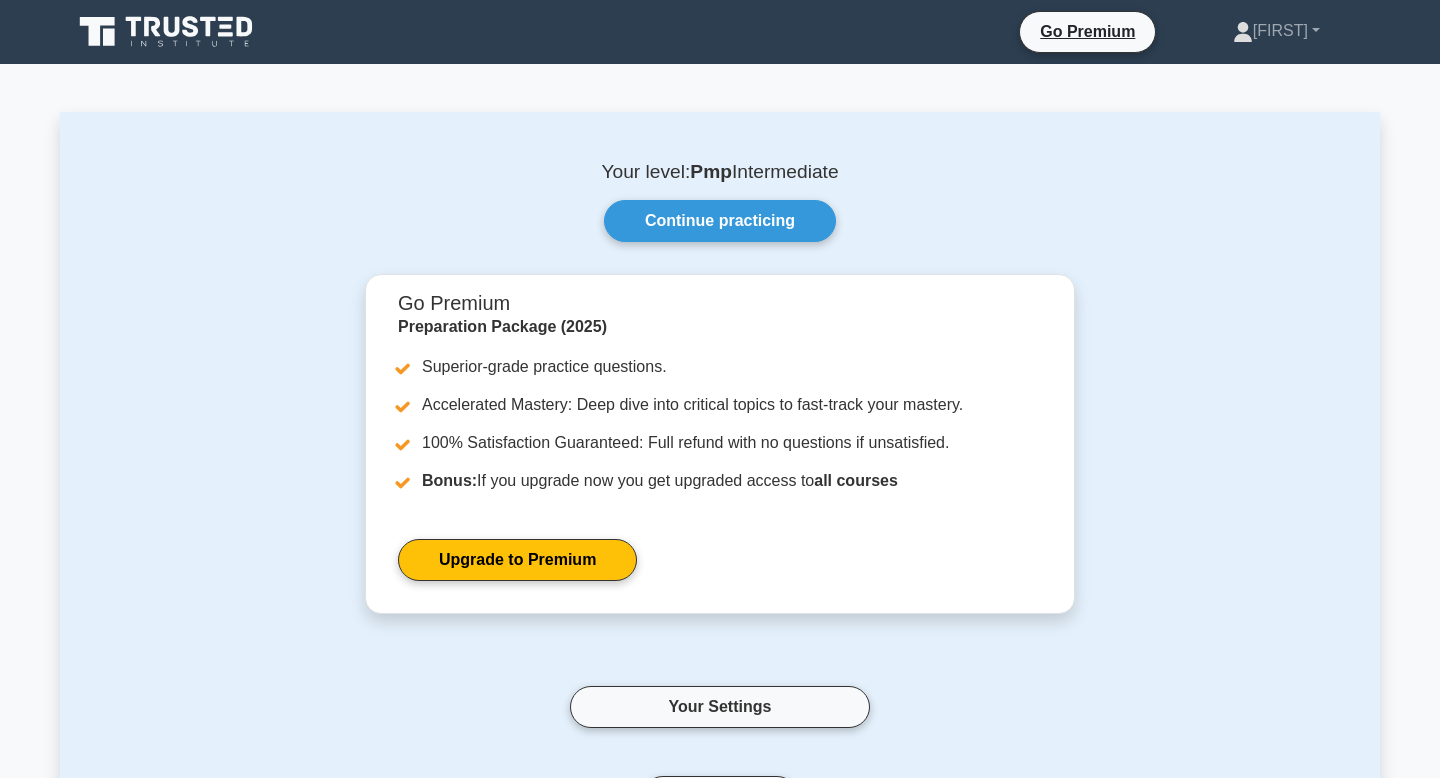 scroll, scrollTop: 0, scrollLeft: 0, axis: both 